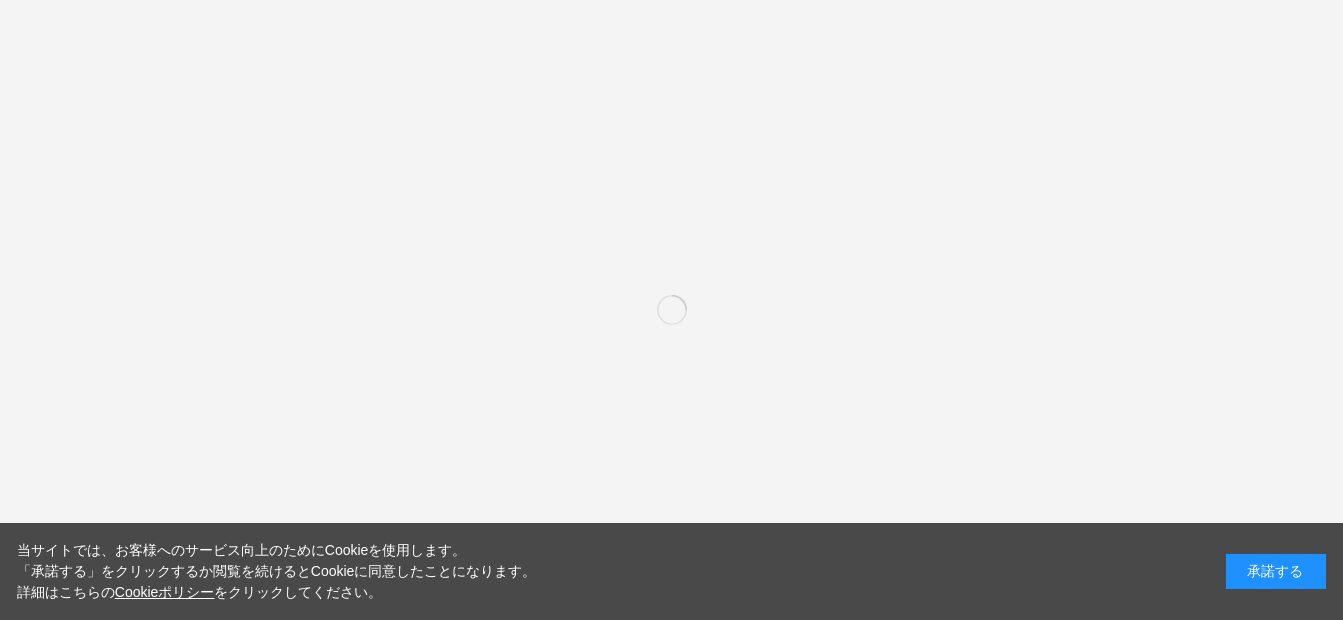 scroll, scrollTop: 0, scrollLeft: 0, axis: both 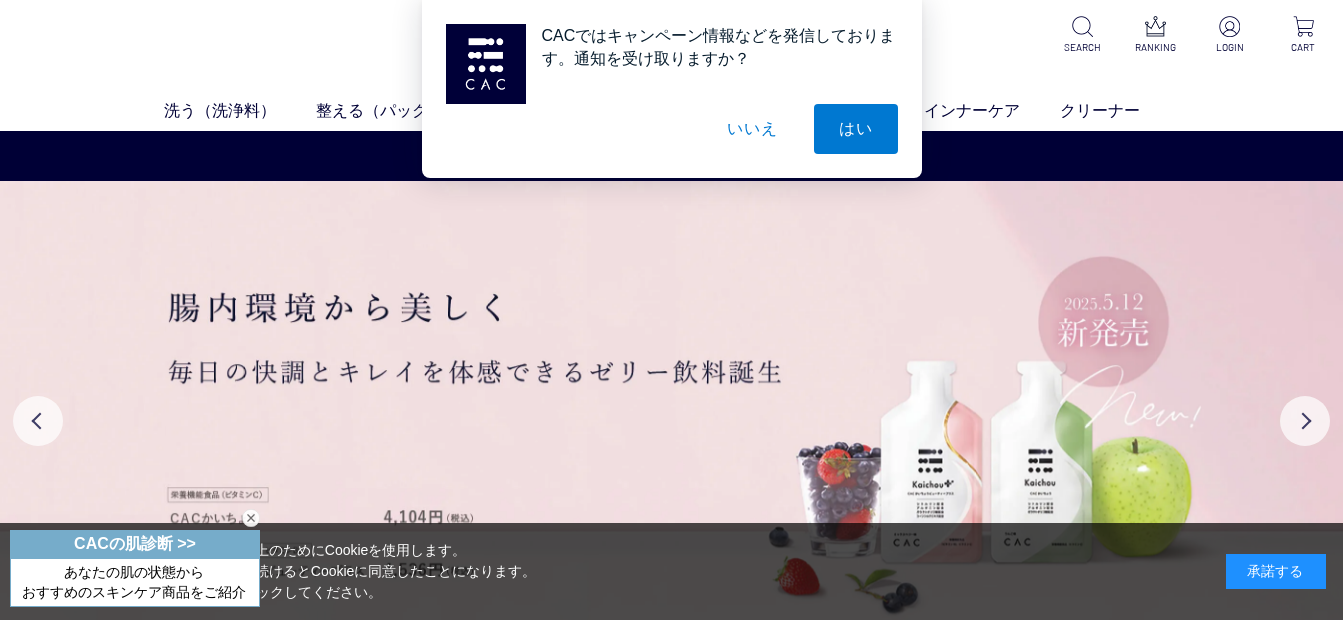 click on "いいえ" at bounding box center (752, 129) 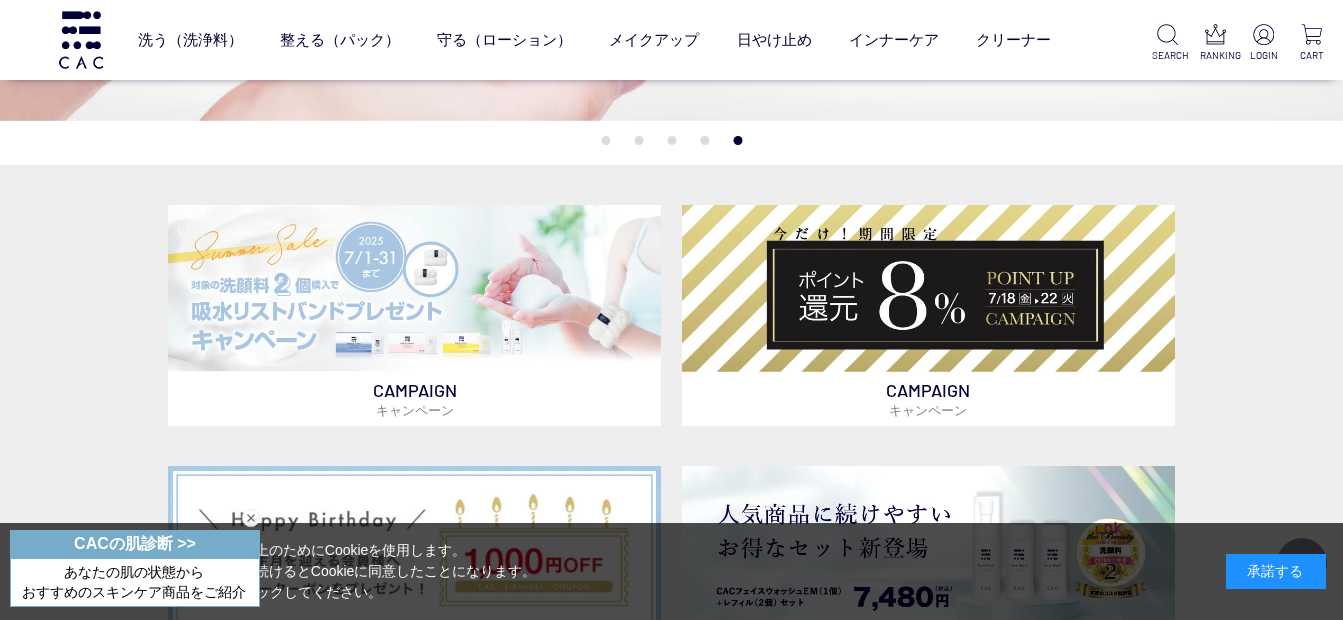 scroll, scrollTop: 400, scrollLeft: 0, axis: vertical 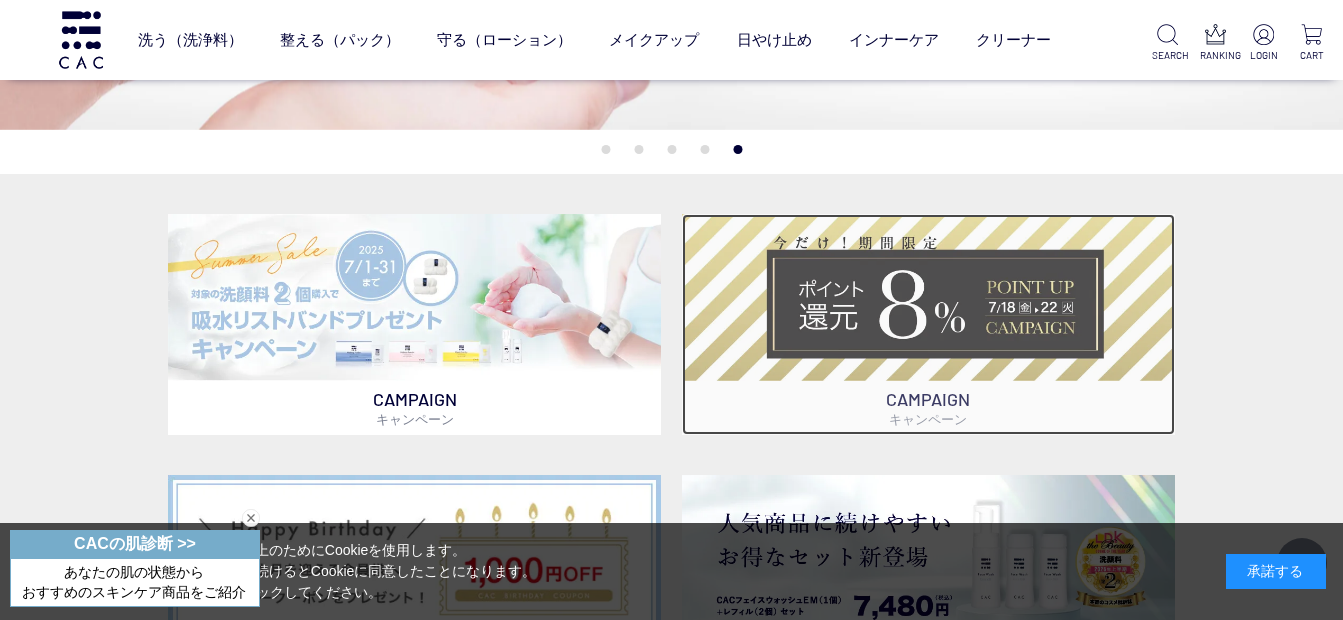 click at bounding box center (929, 297) 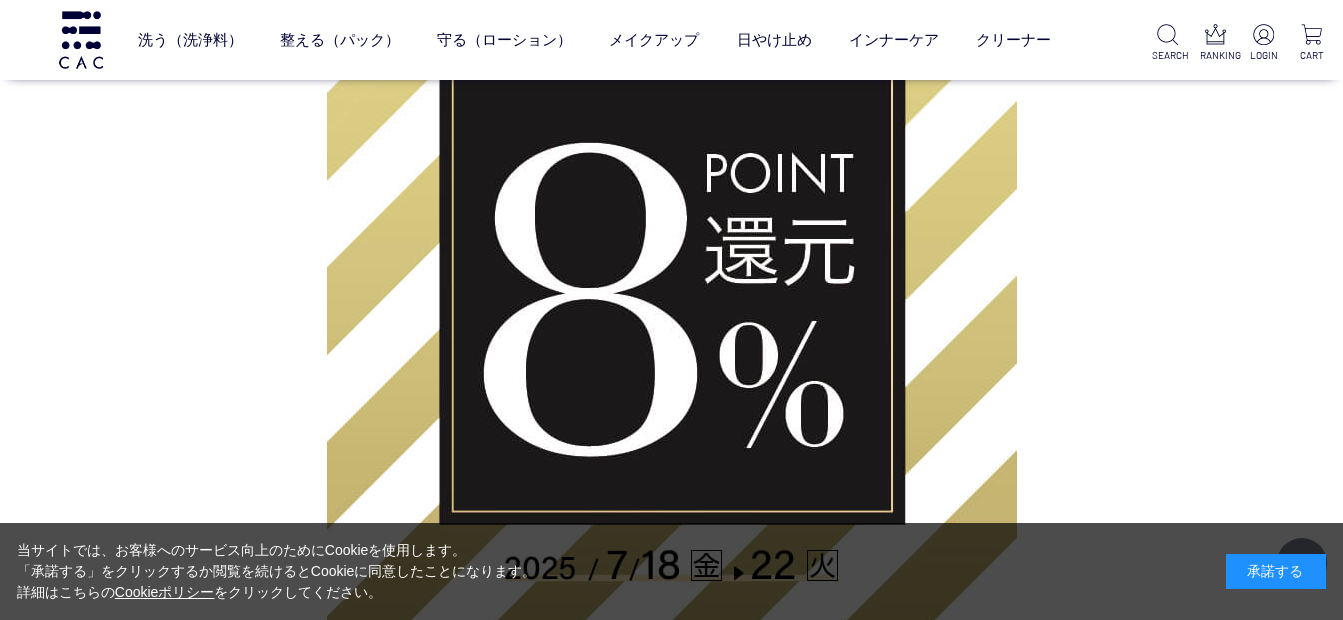 scroll, scrollTop: 0, scrollLeft: 0, axis: both 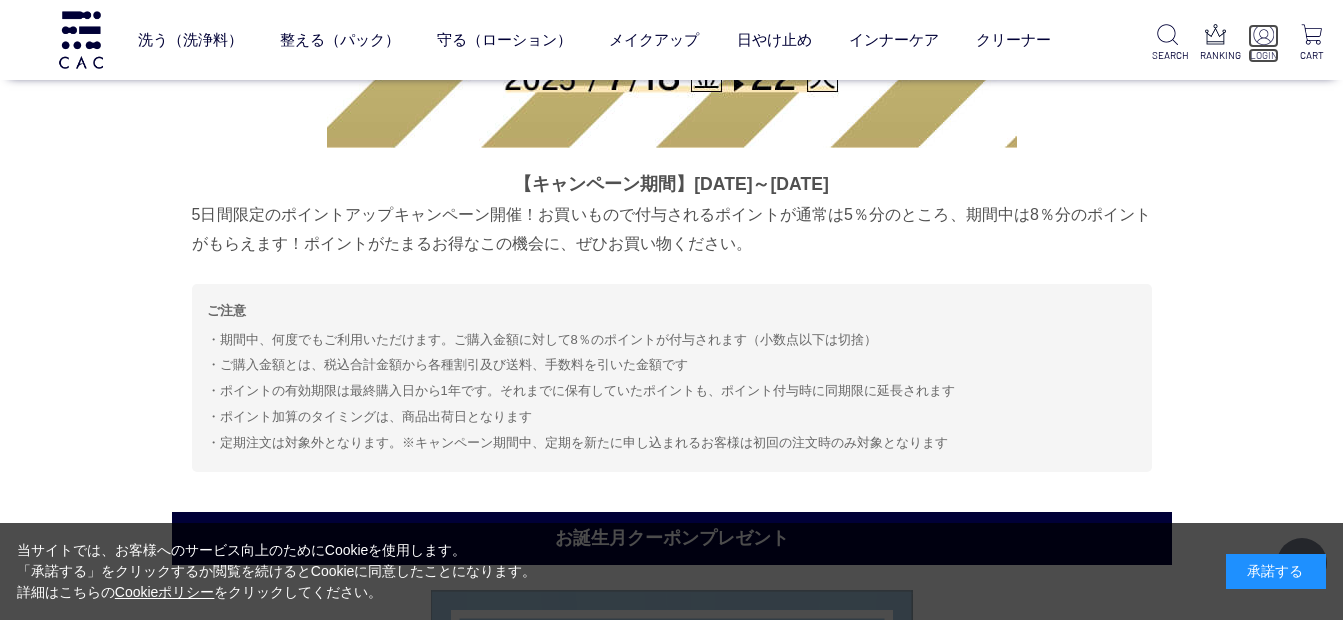 click at bounding box center (1263, 36) 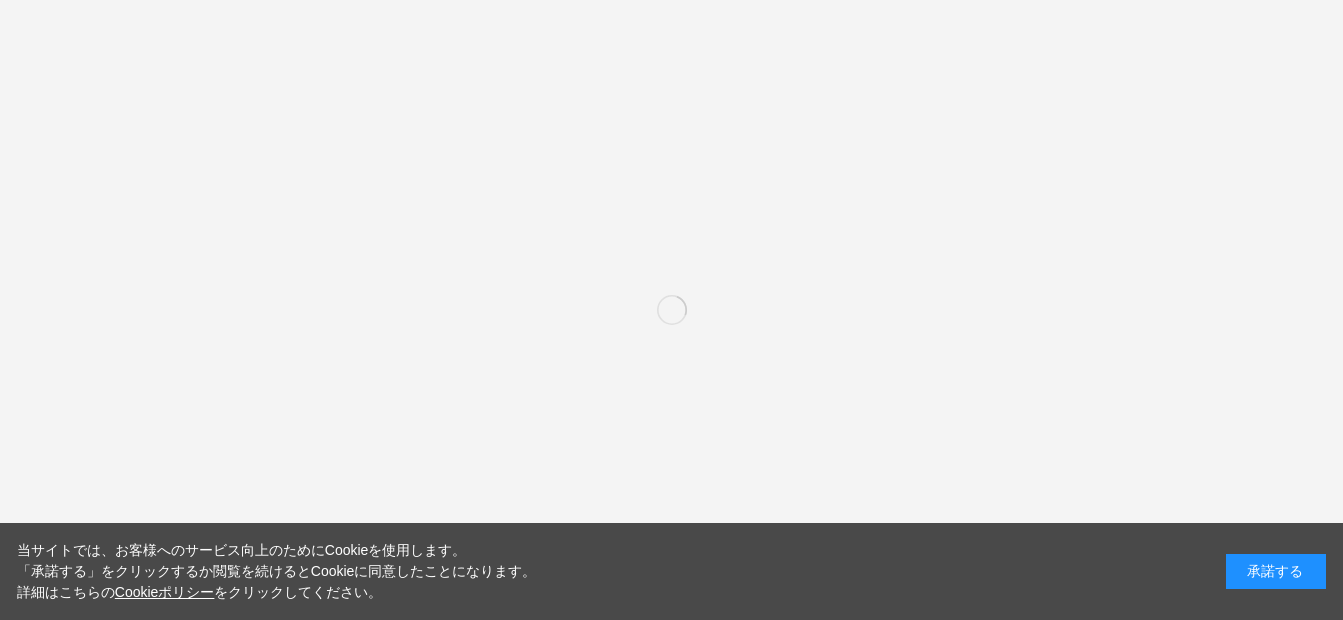 scroll, scrollTop: 0, scrollLeft: 0, axis: both 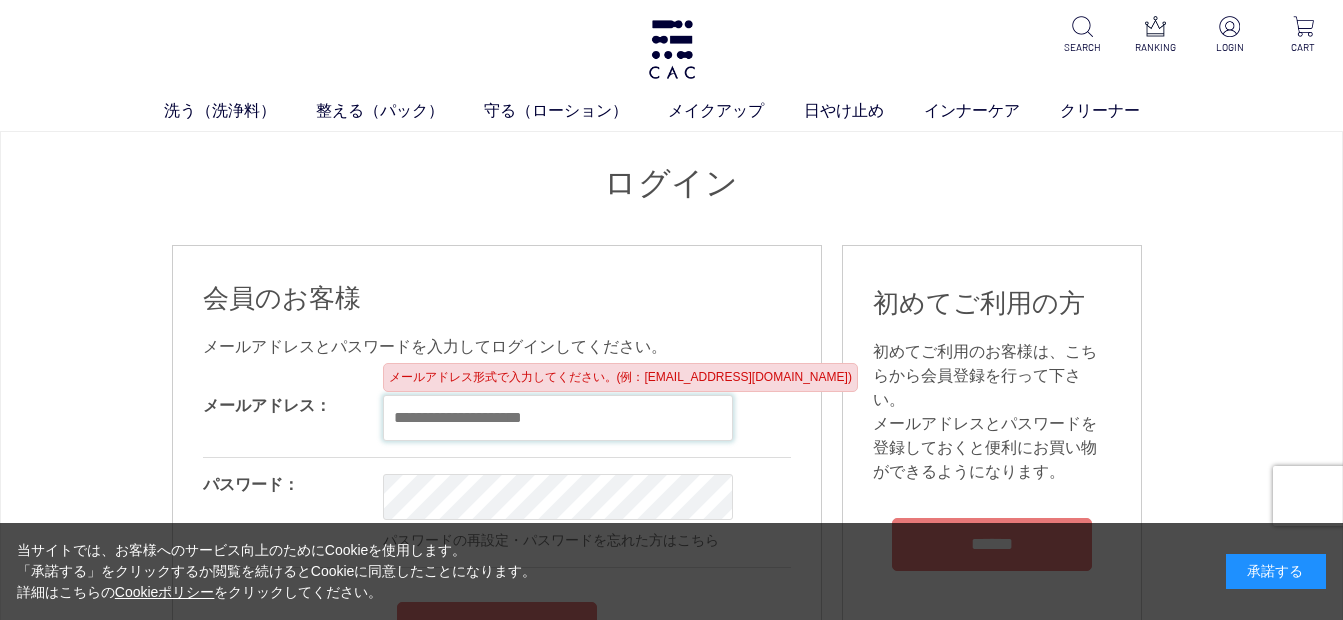 click at bounding box center (558, 418) 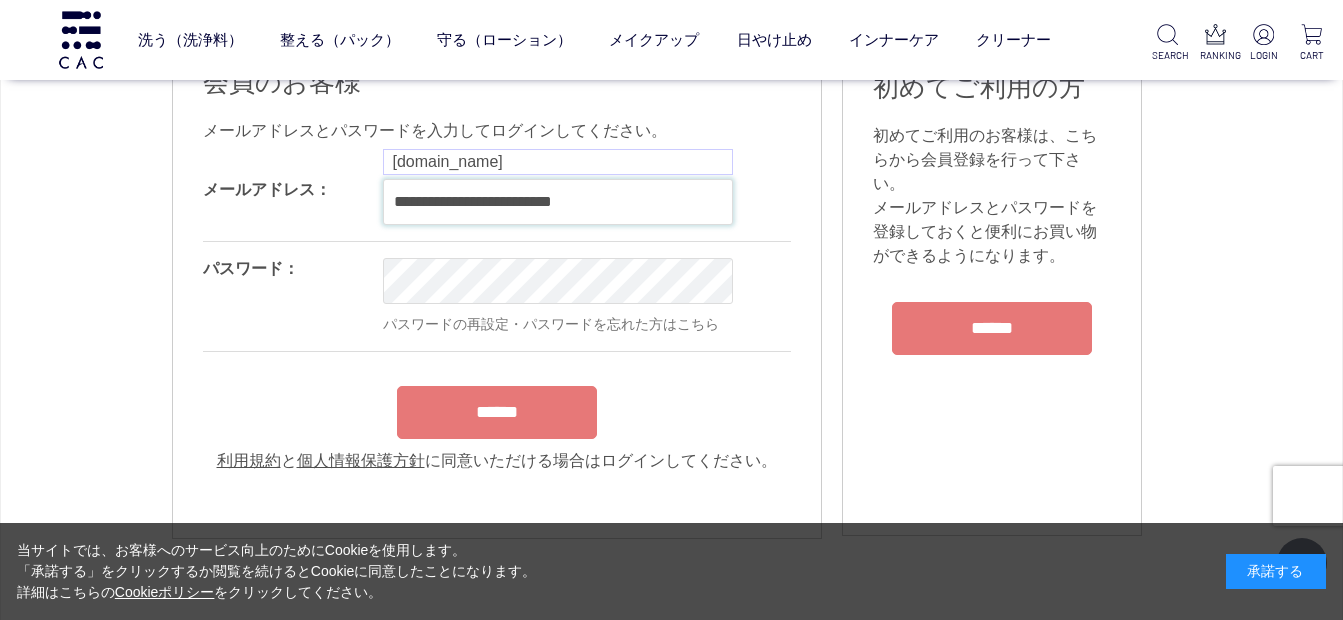 scroll, scrollTop: 200, scrollLeft: 0, axis: vertical 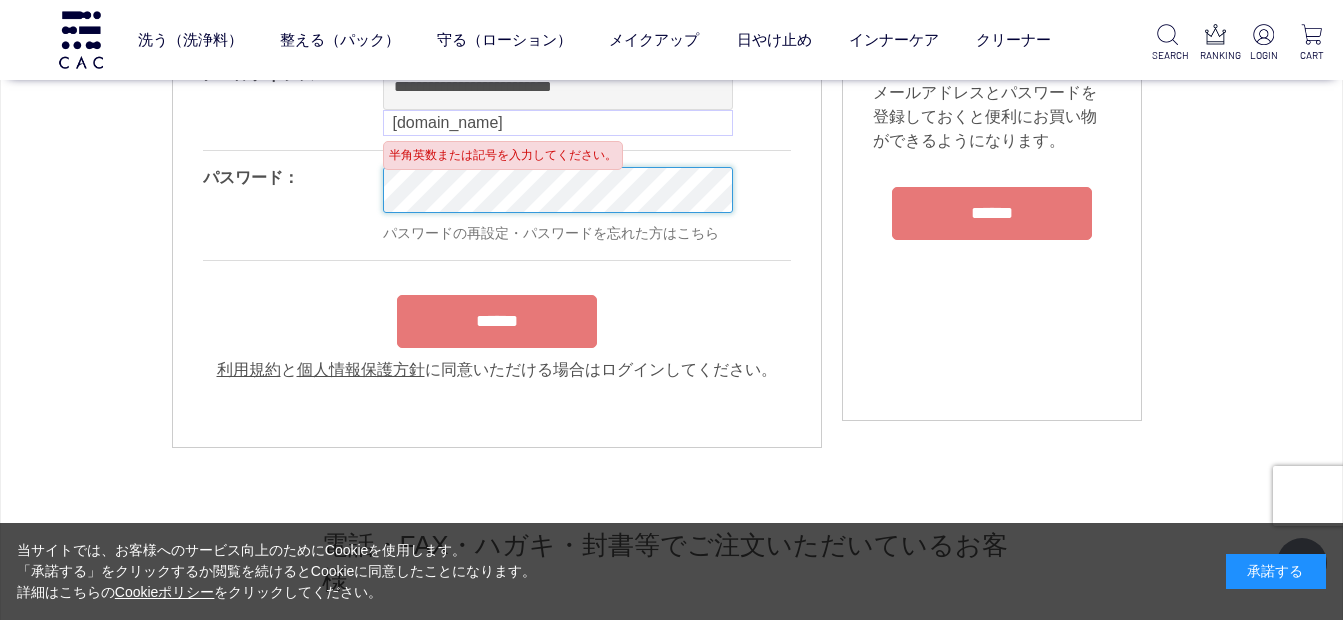 click on "洗う（洗浄料）
液体洗浄料
パウダー洗浄料
泡洗顔料
グッズ
整える（パック）
フェイスパック
ヘアパック
守る（ローション）
保湿化粧水
柔軟化粧水
美容液
ジェル
メイクアップ
ベース
アイ
フェイスカラー
リップ
日やけ止め
インナーケア
クリーナー
SEARCH
RANKING
LOGIN
CART
ログイン
会員のお客様
OK OK" at bounding box center [671, 1509] 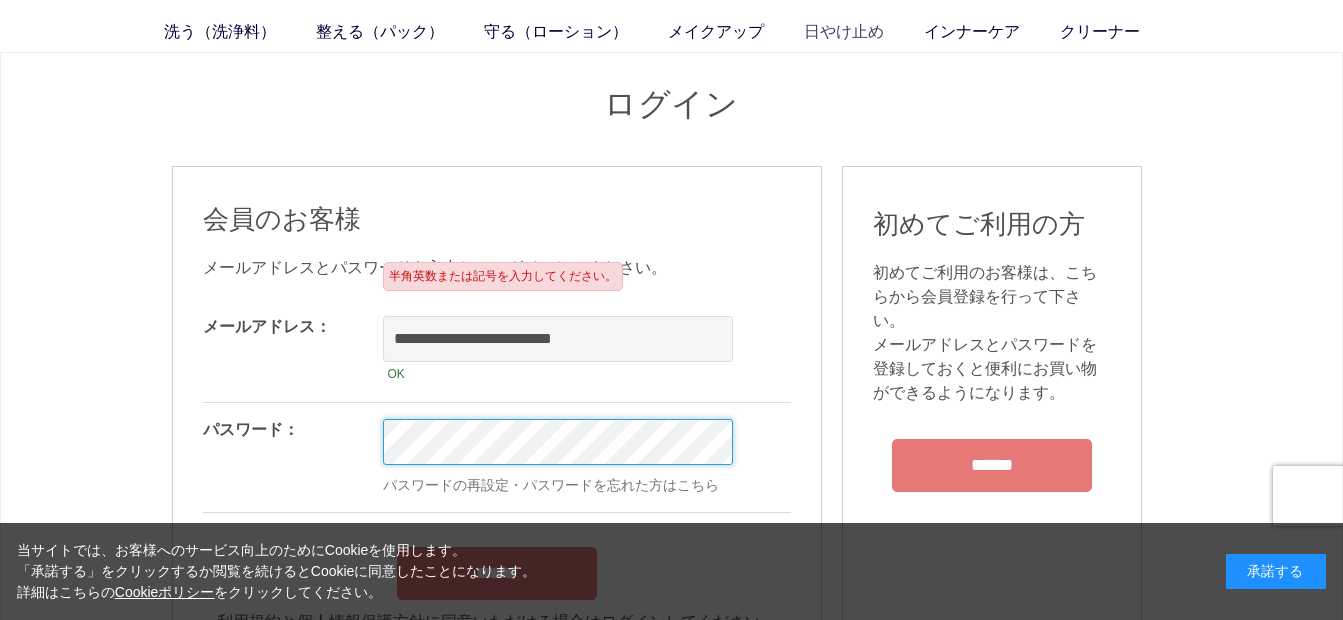 scroll, scrollTop: 0, scrollLeft: 0, axis: both 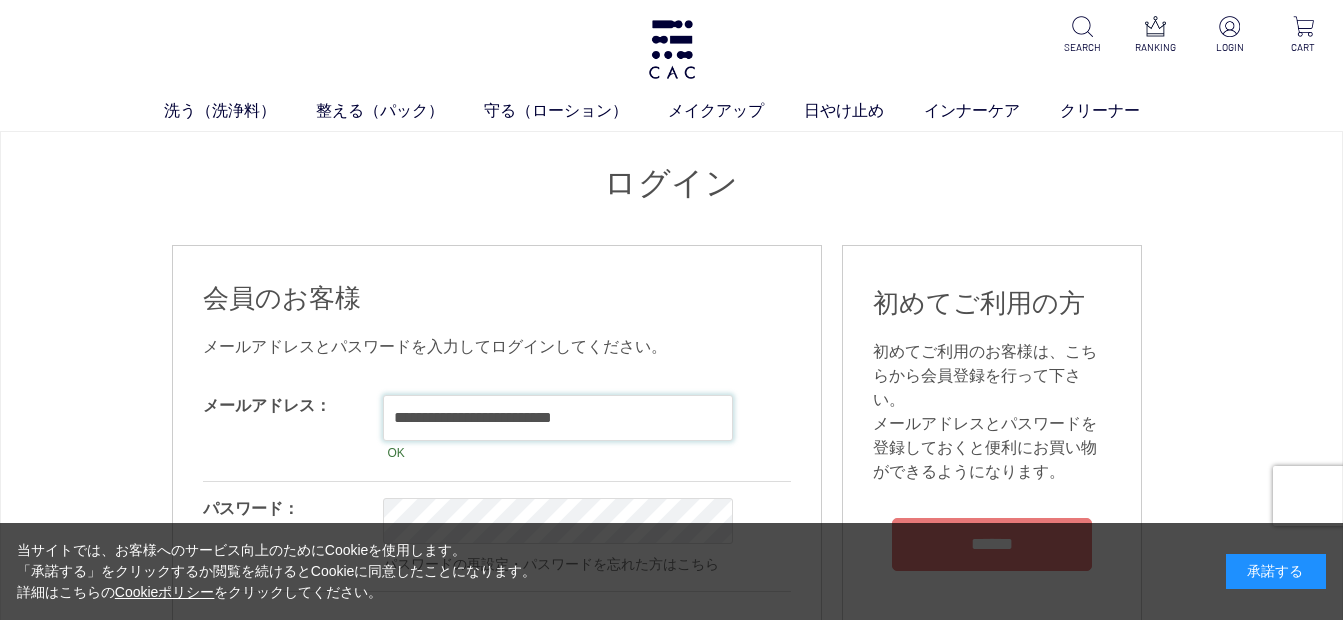 click on "**********" at bounding box center (558, 418) 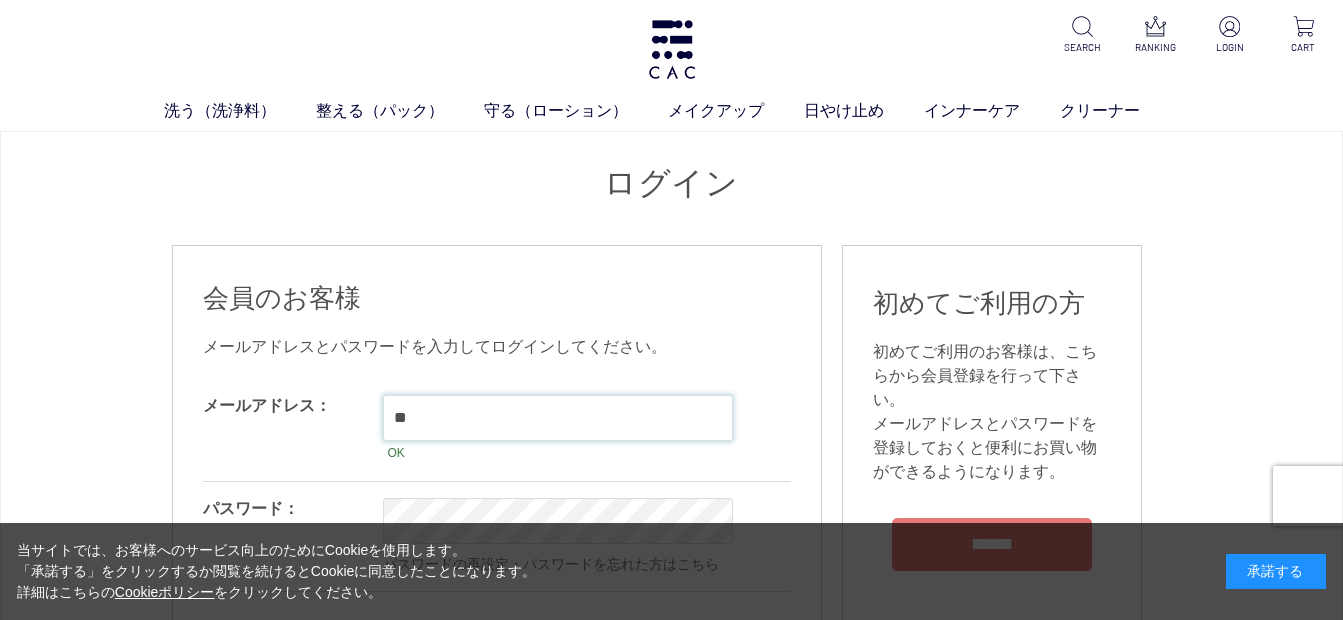 type on "*" 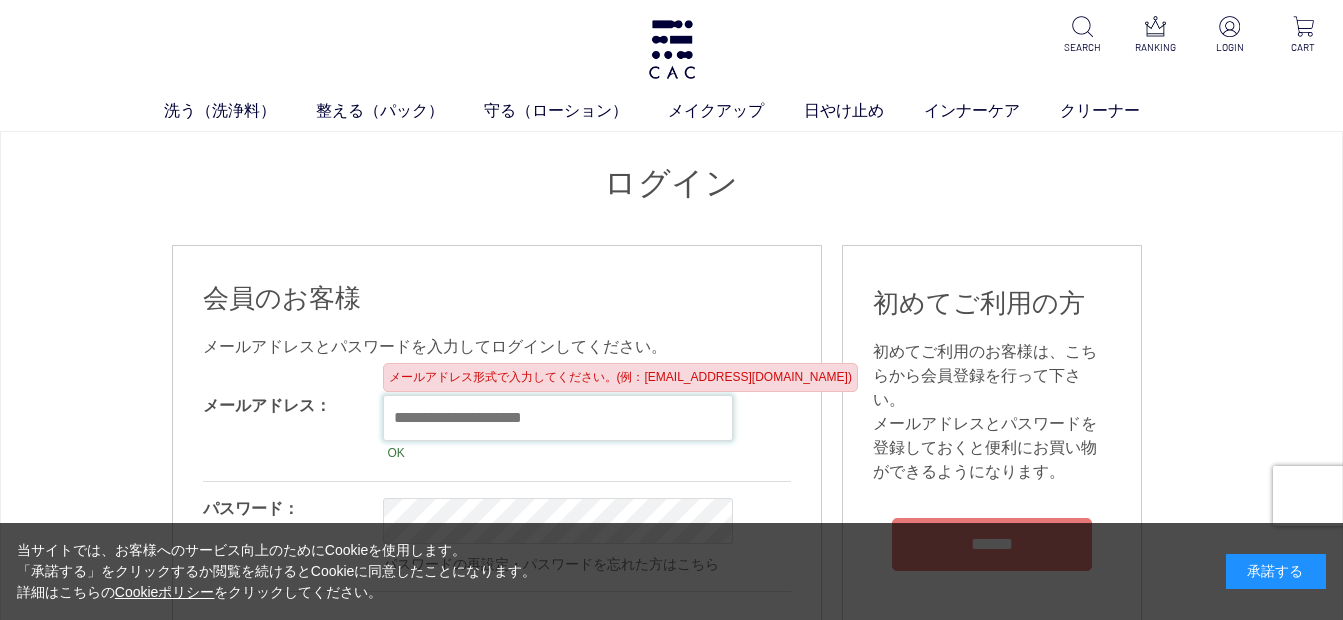 click at bounding box center (558, 418) 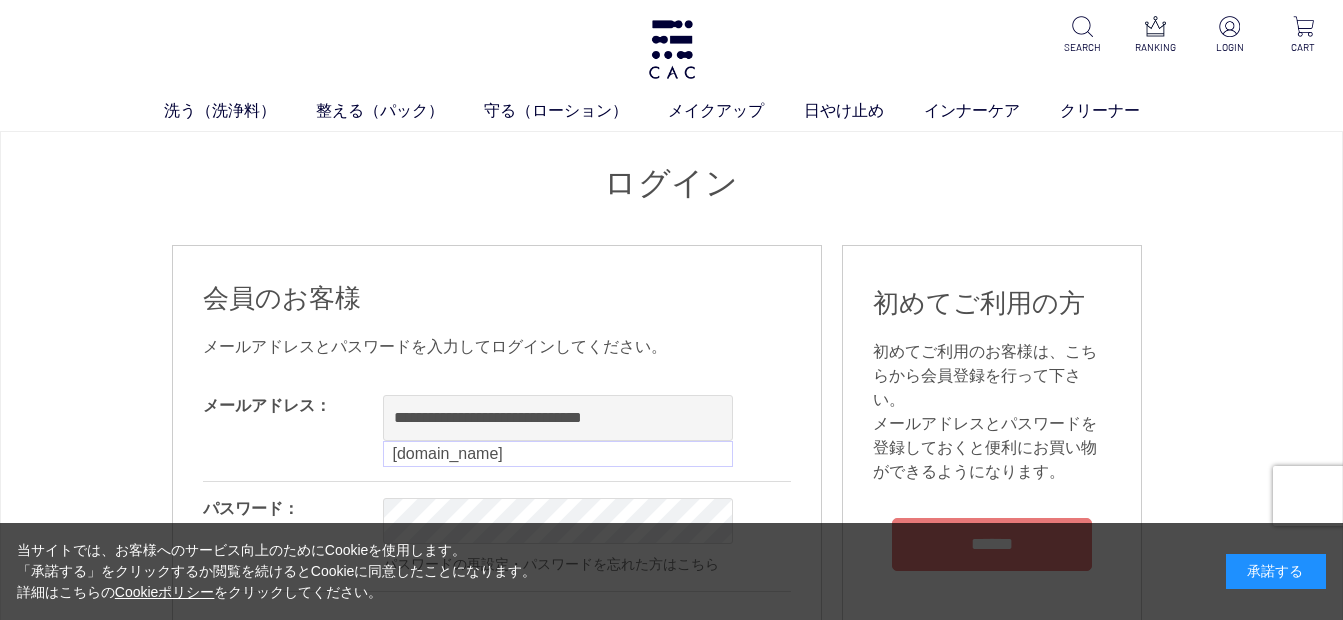 click on "**********" at bounding box center [497, 512] 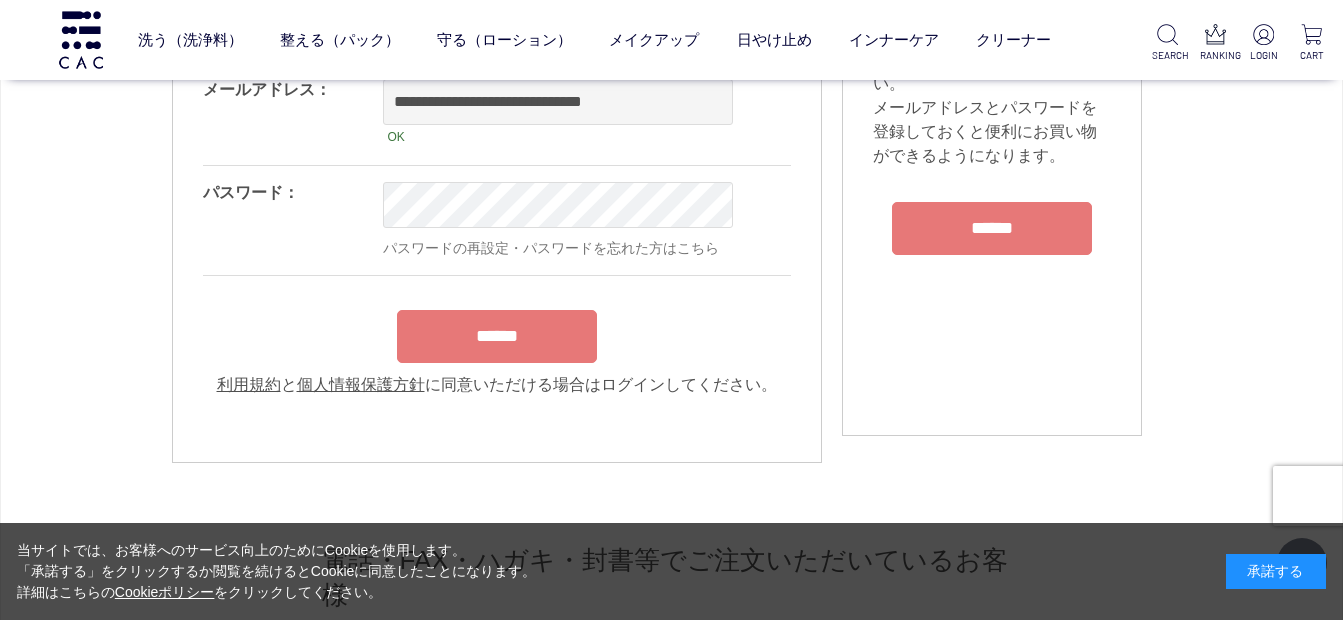 scroll, scrollTop: 200, scrollLeft: 0, axis: vertical 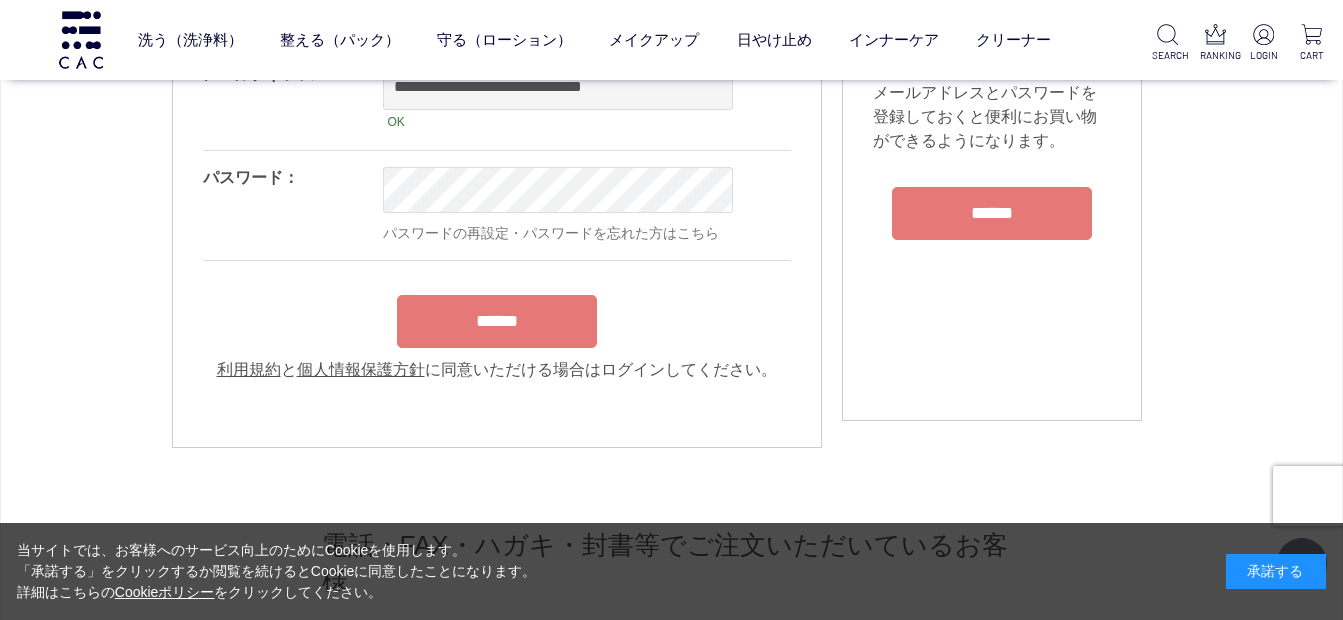 click on "******" at bounding box center (497, 316) 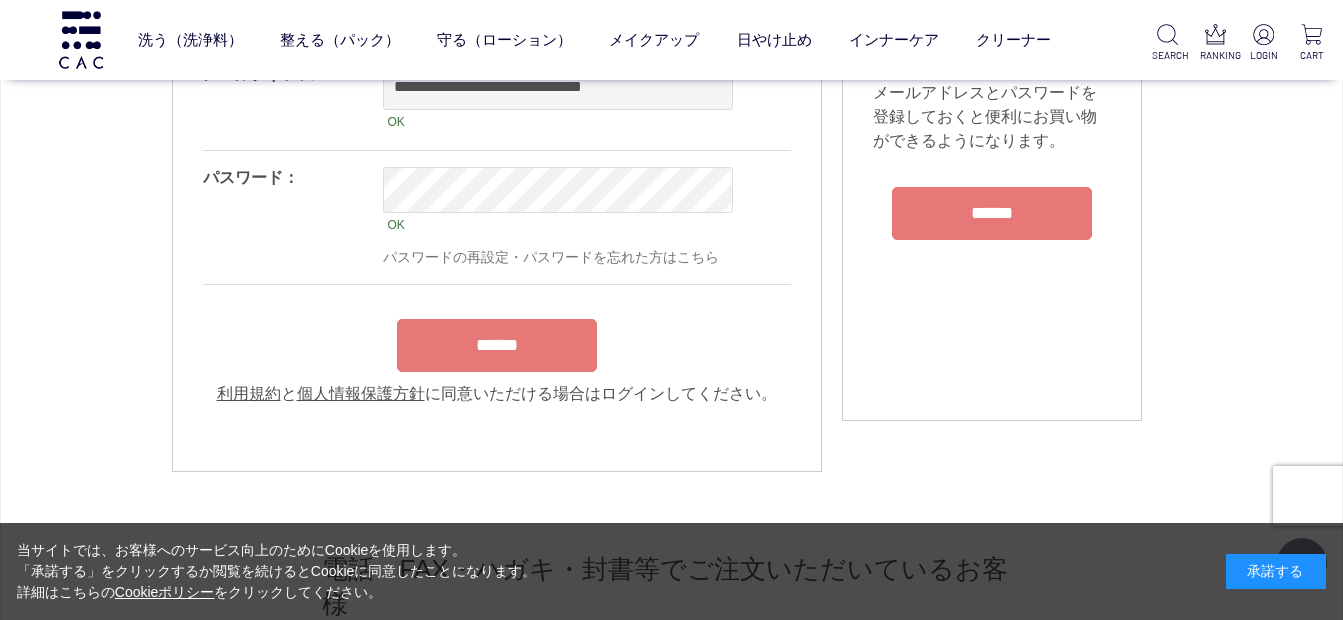 click on "******" at bounding box center [497, 345] 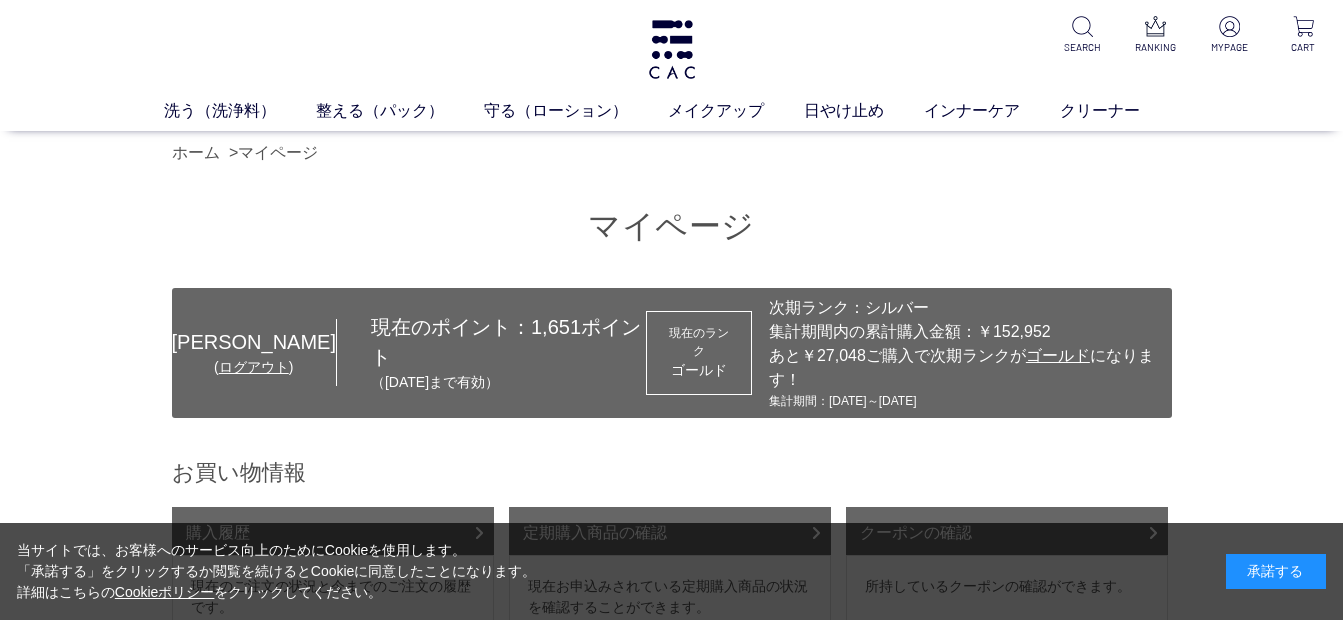 scroll, scrollTop: 0, scrollLeft: 0, axis: both 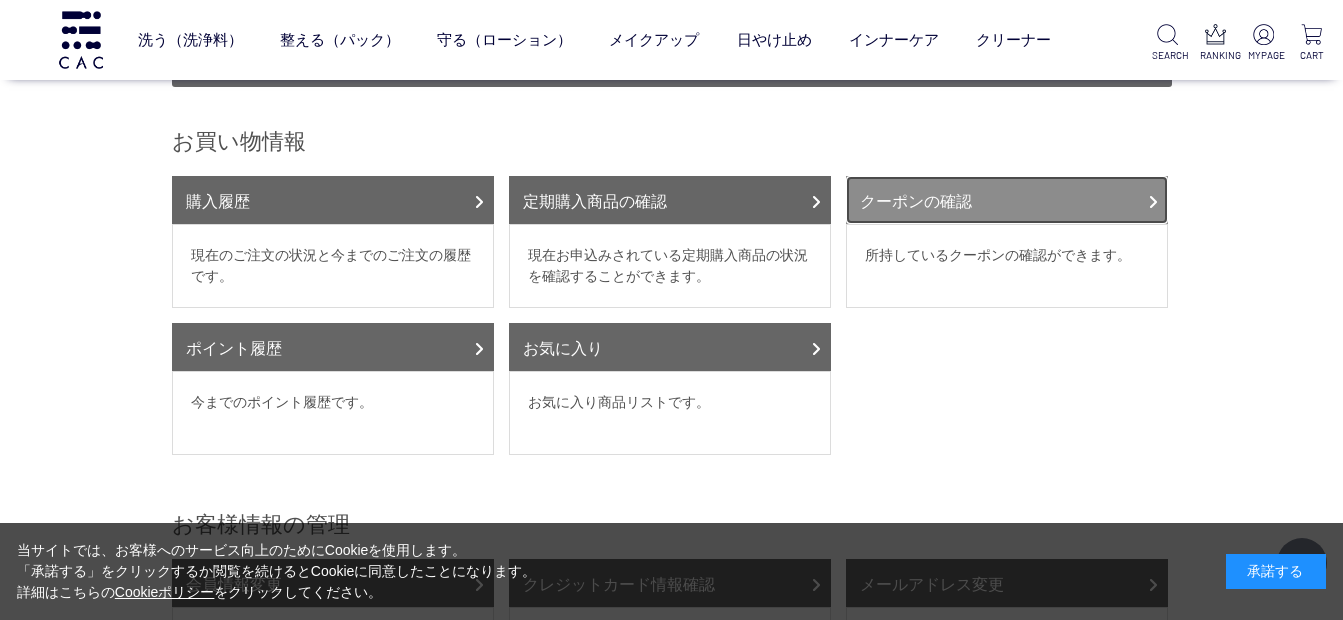 click on "クーポンの確認" at bounding box center [1007, 200] 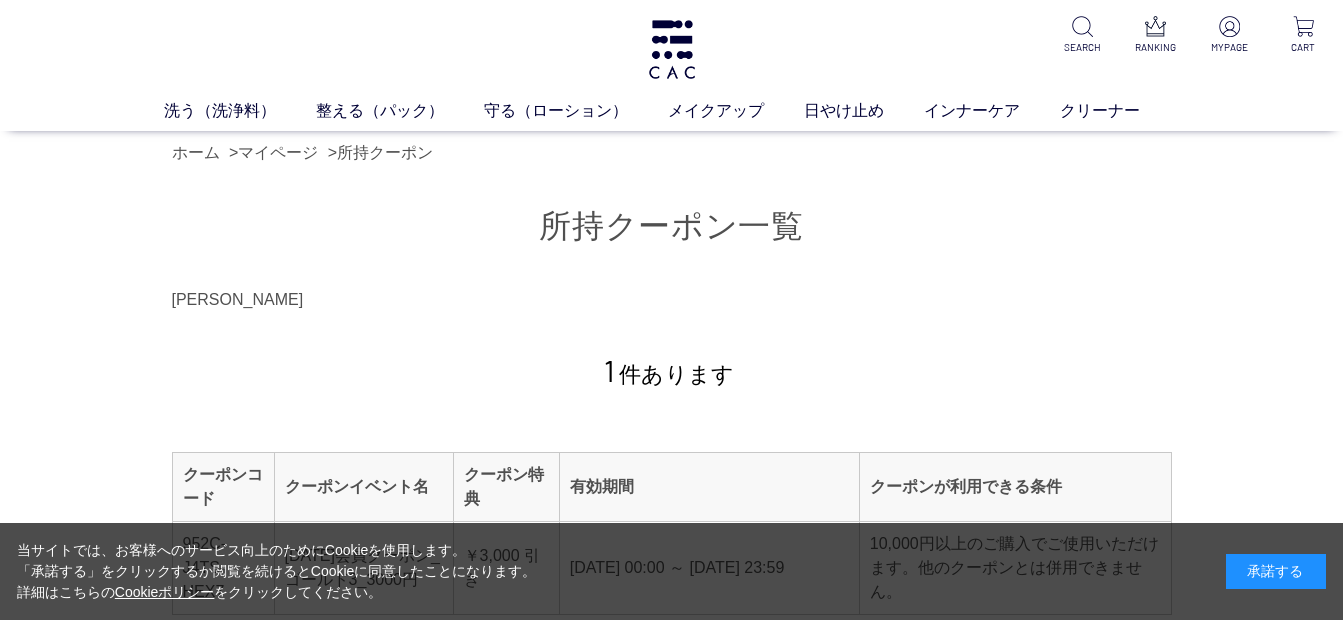 scroll, scrollTop: 0, scrollLeft: 0, axis: both 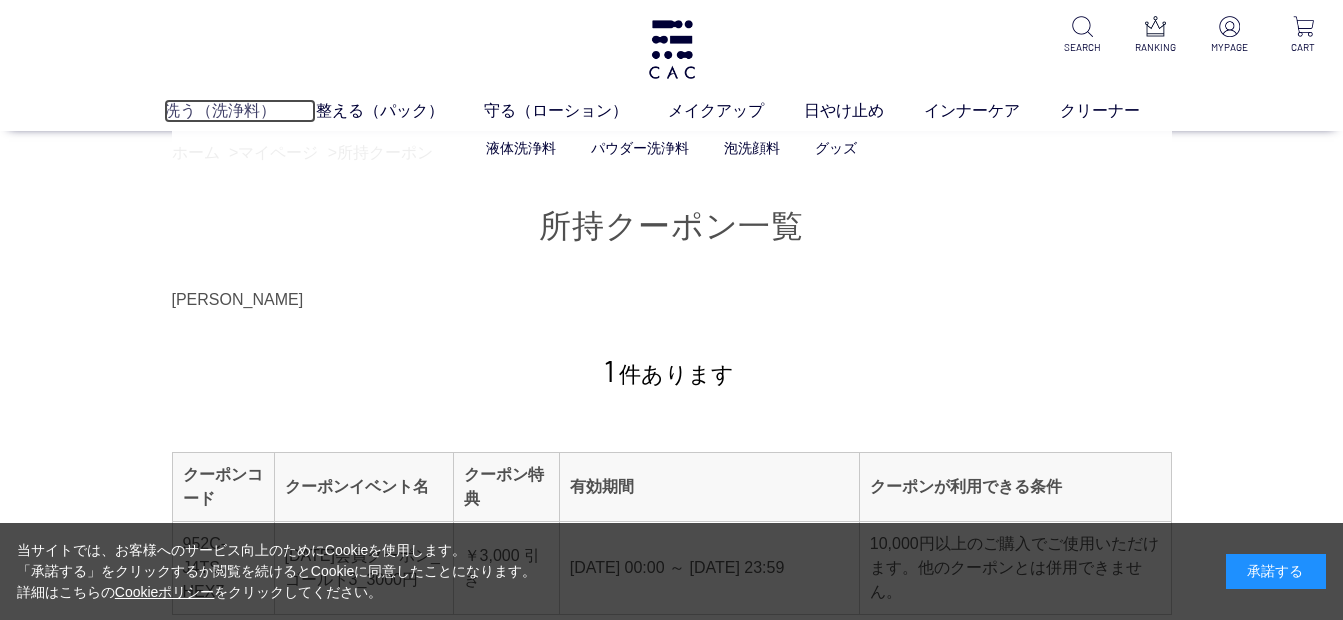 click on "洗う（洗浄料）" at bounding box center (240, 111) 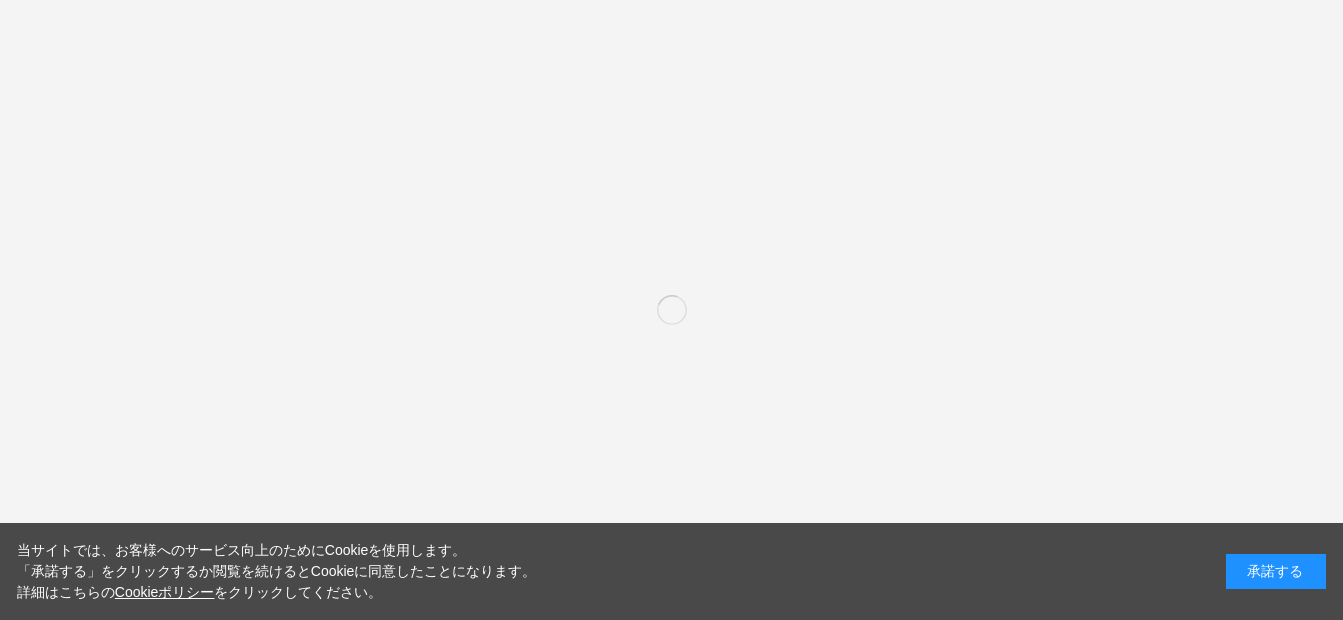 scroll, scrollTop: 0, scrollLeft: 0, axis: both 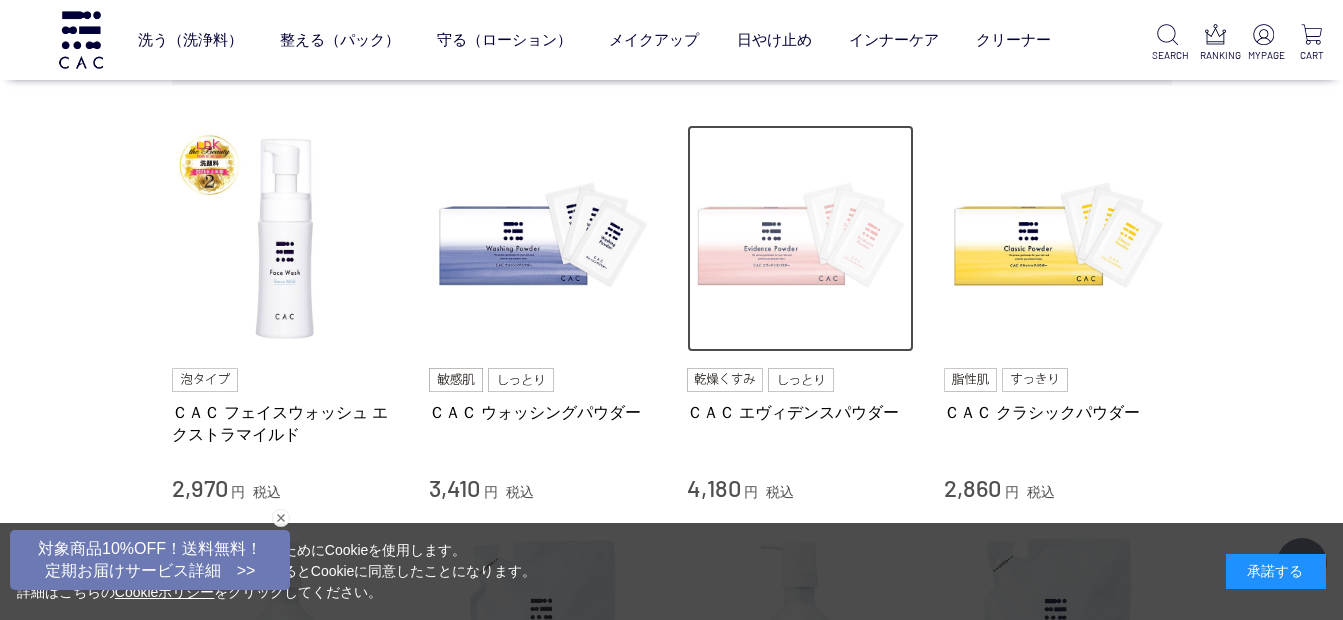 click at bounding box center [801, 239] 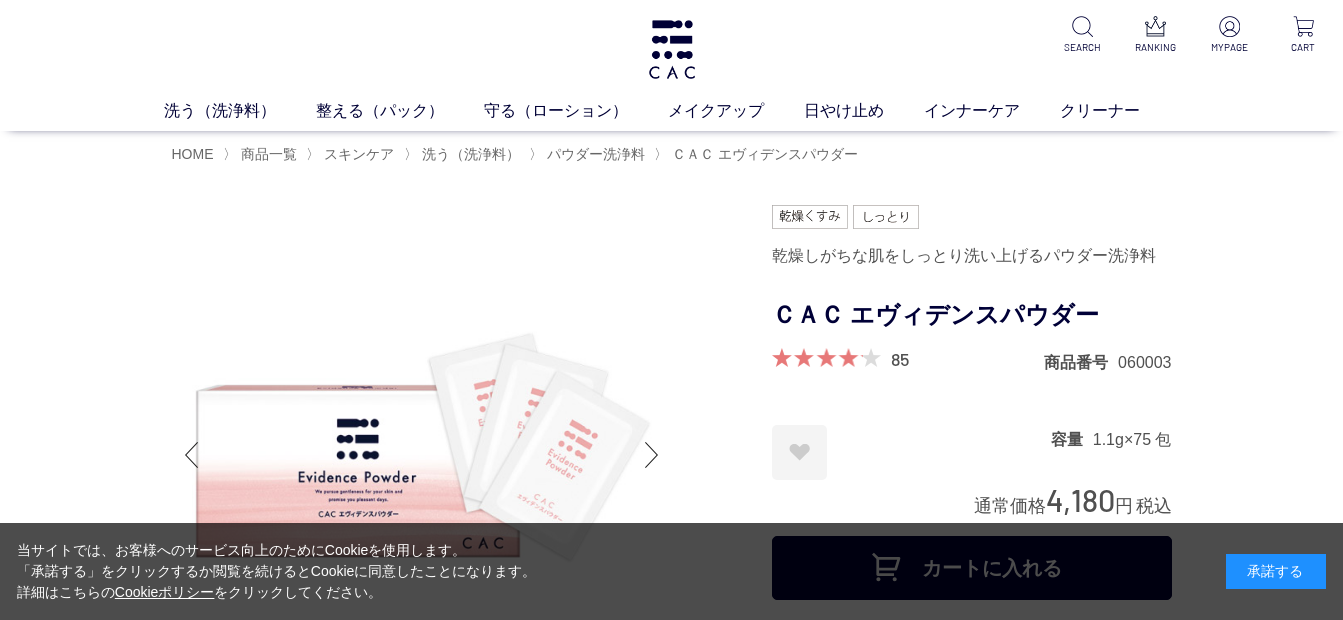 scroll, scrollTop: 0, scrollLeft: 0, axis: both 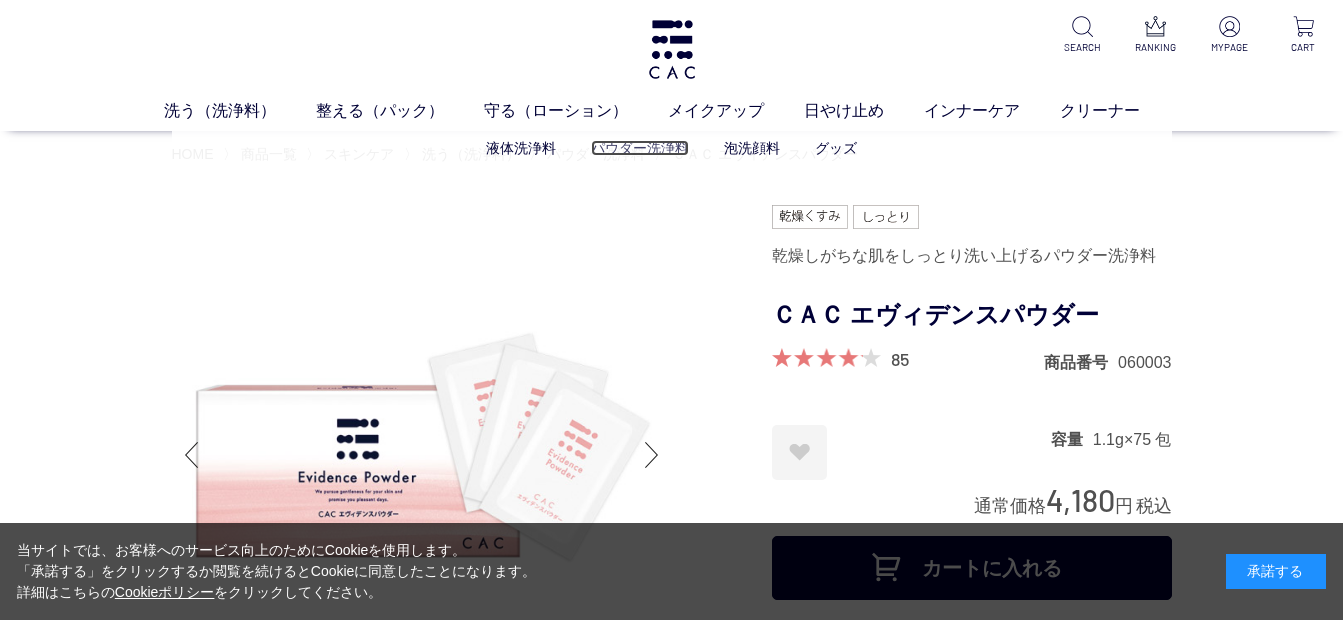 click on "パウダー洗浄料" at bounding box center (640, 148) 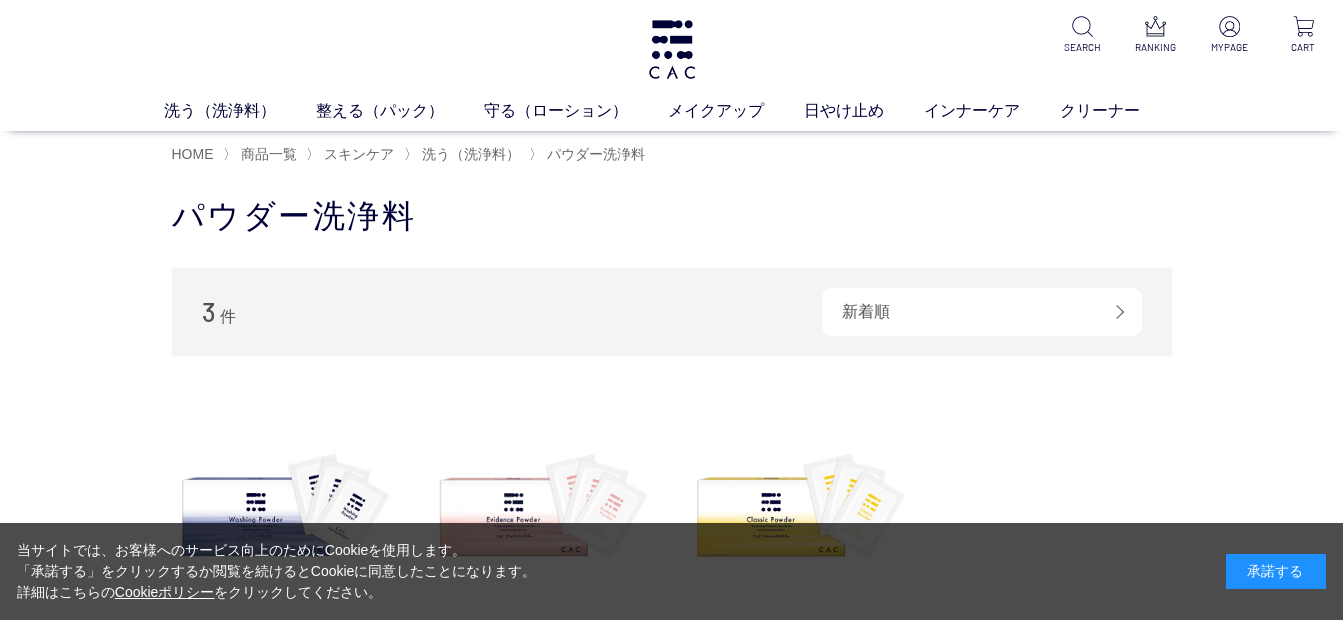 scroll, scrollTop: 0, scrollLeft: 0, axis: both 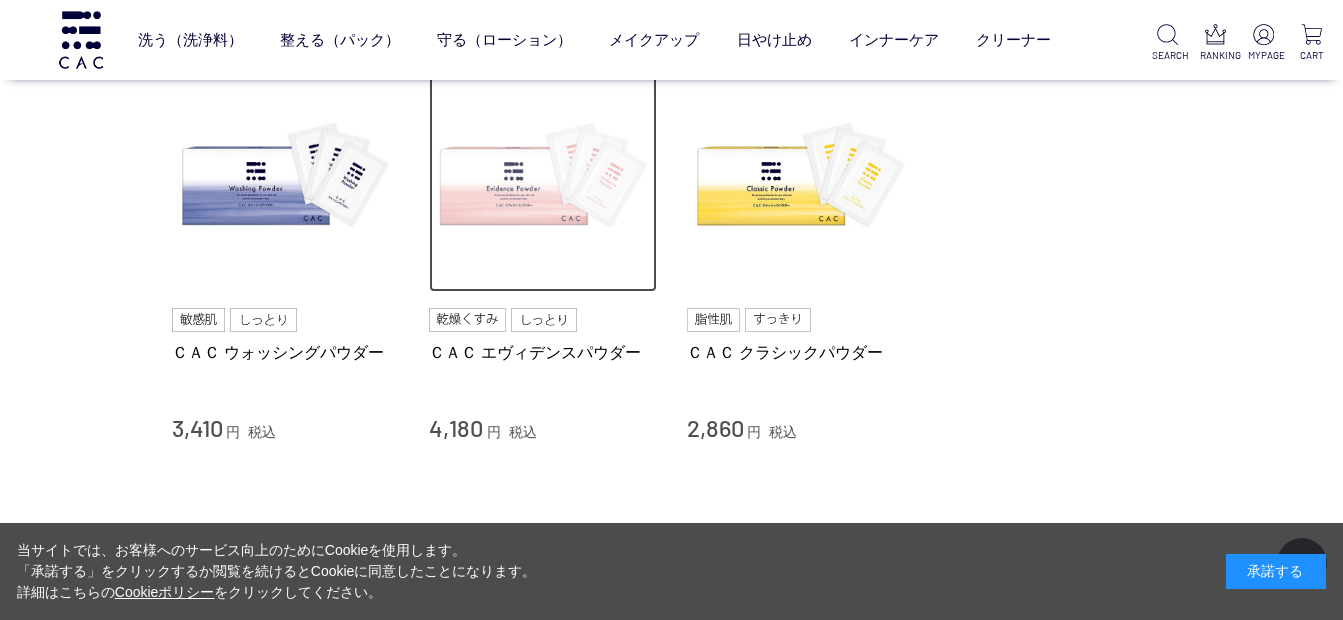 click at bounding box center (543, 179) 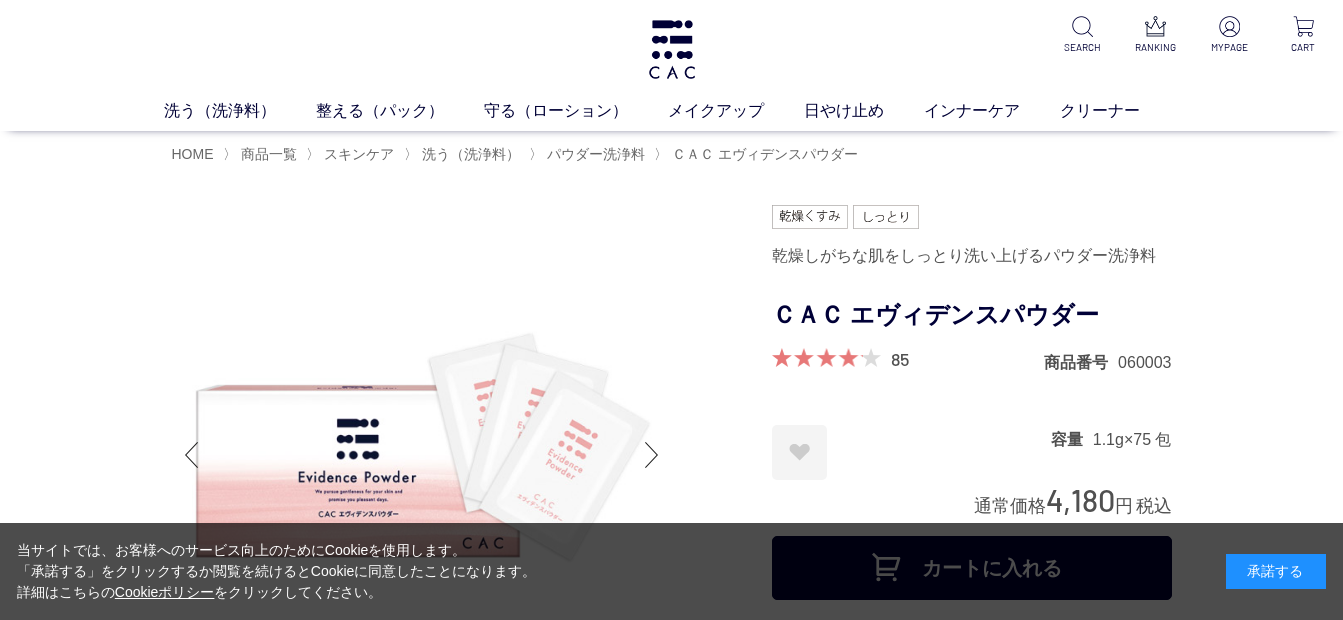 scroll, scrollTop: 0, scrollLeft: 0, axis: both 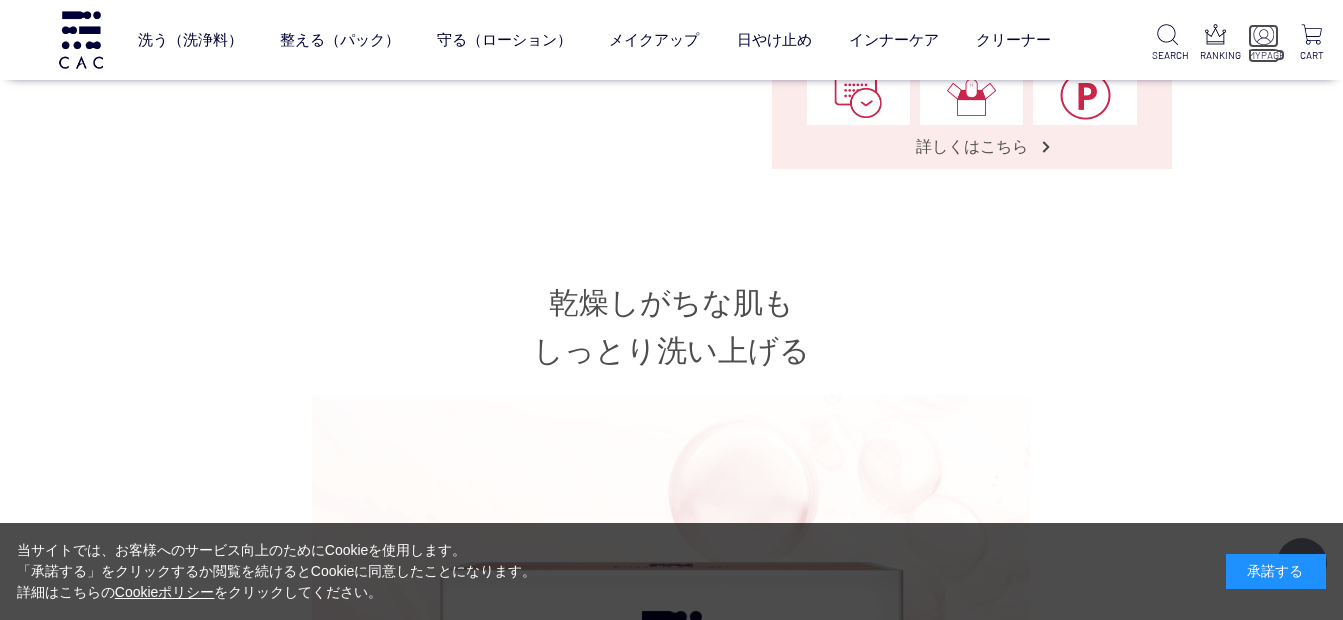 click at bounding box center (1263, 36) 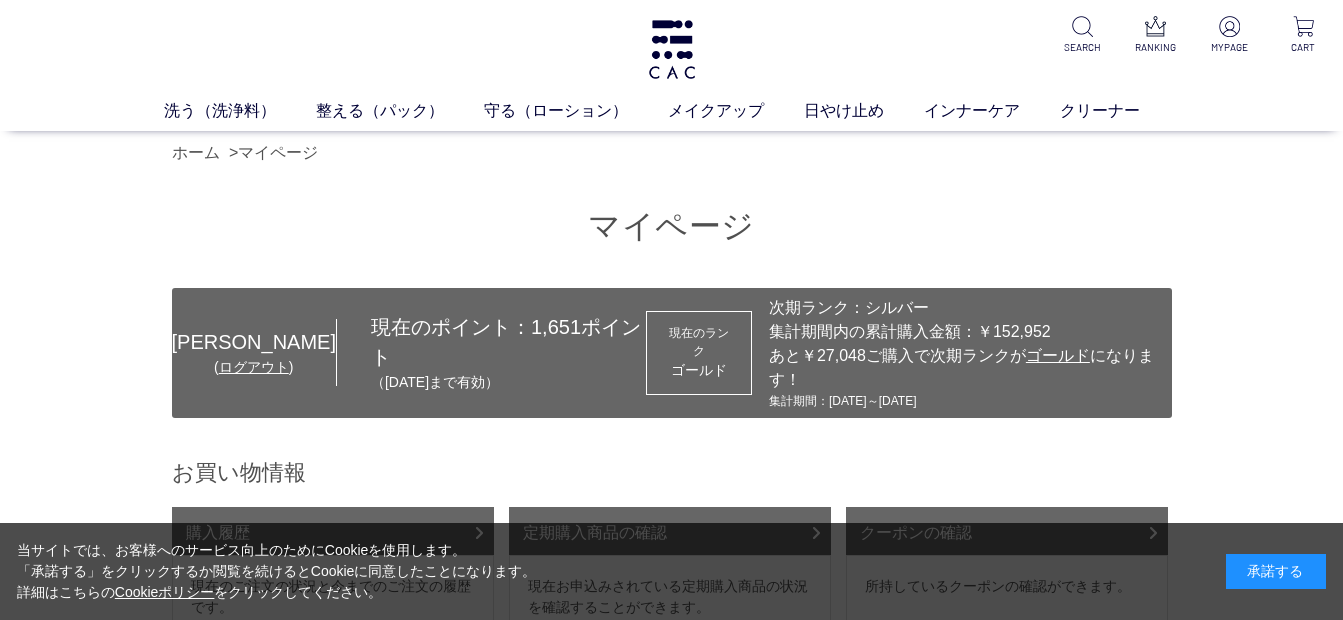 scroll, scrollTop: 0, scrollLeft: 0, axis: both 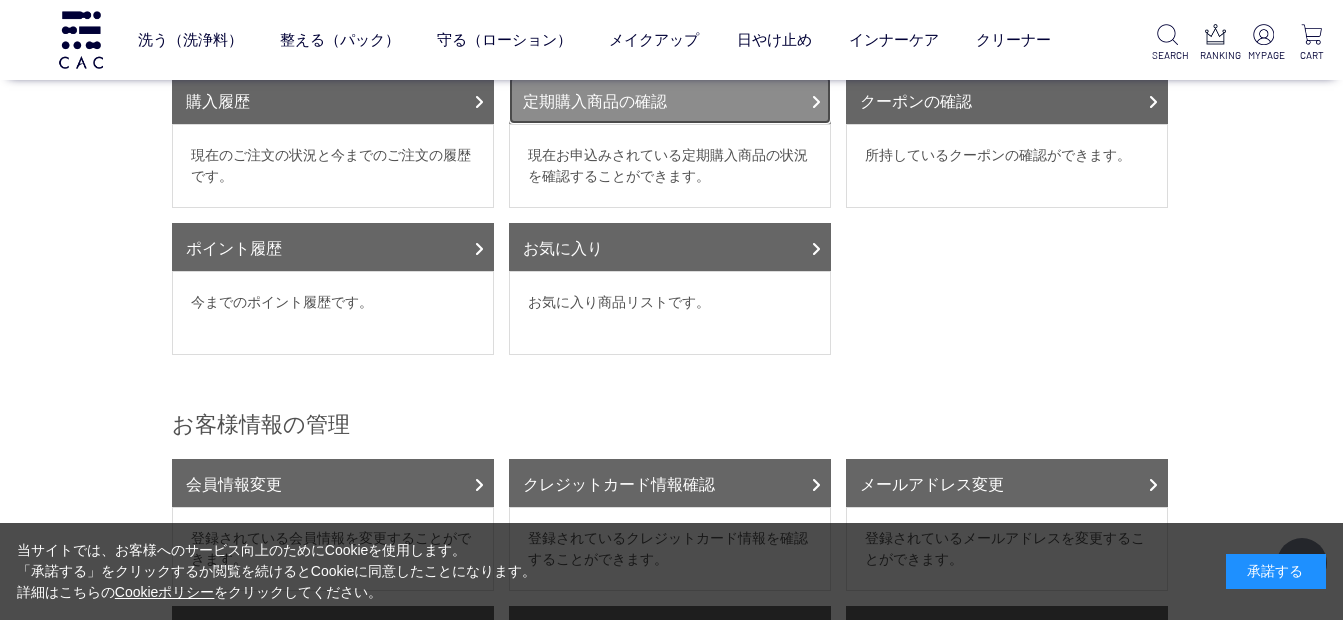 click on "定期購入商品の確認" at bounding box center [670, 100] 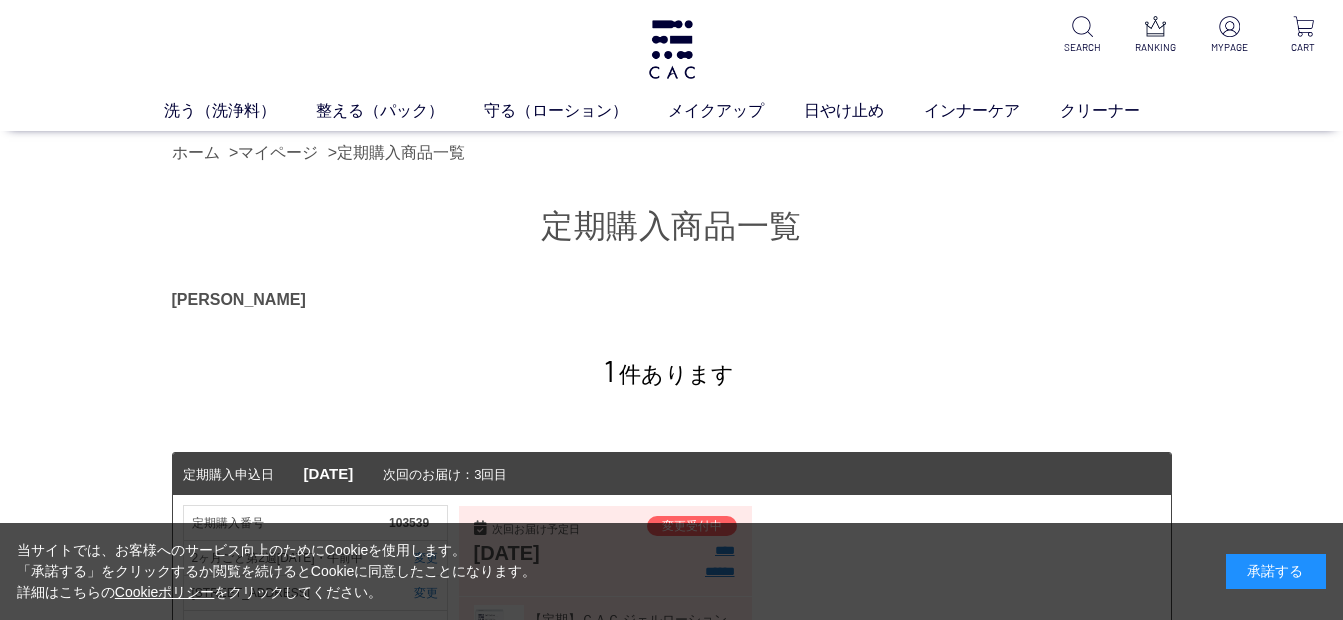 scroll, scrollTop: 0, scrollLeft: 0, axis: both 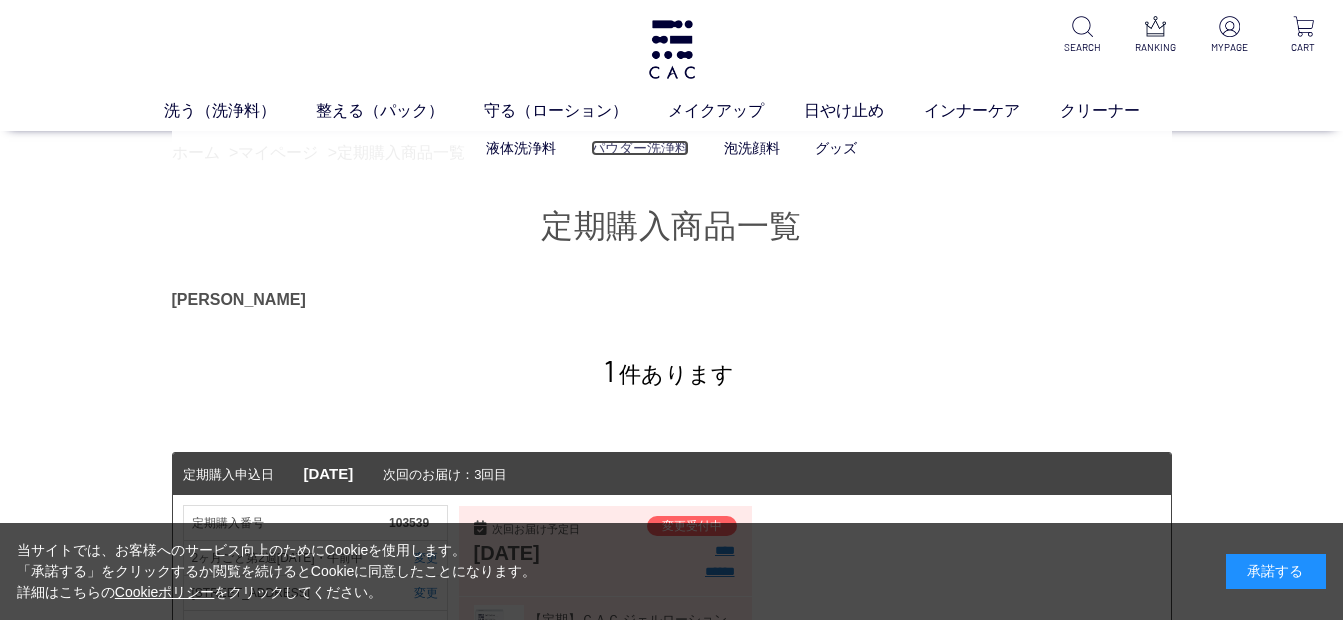click on "パウダー洗浄料" at bounding box center (640, 148) 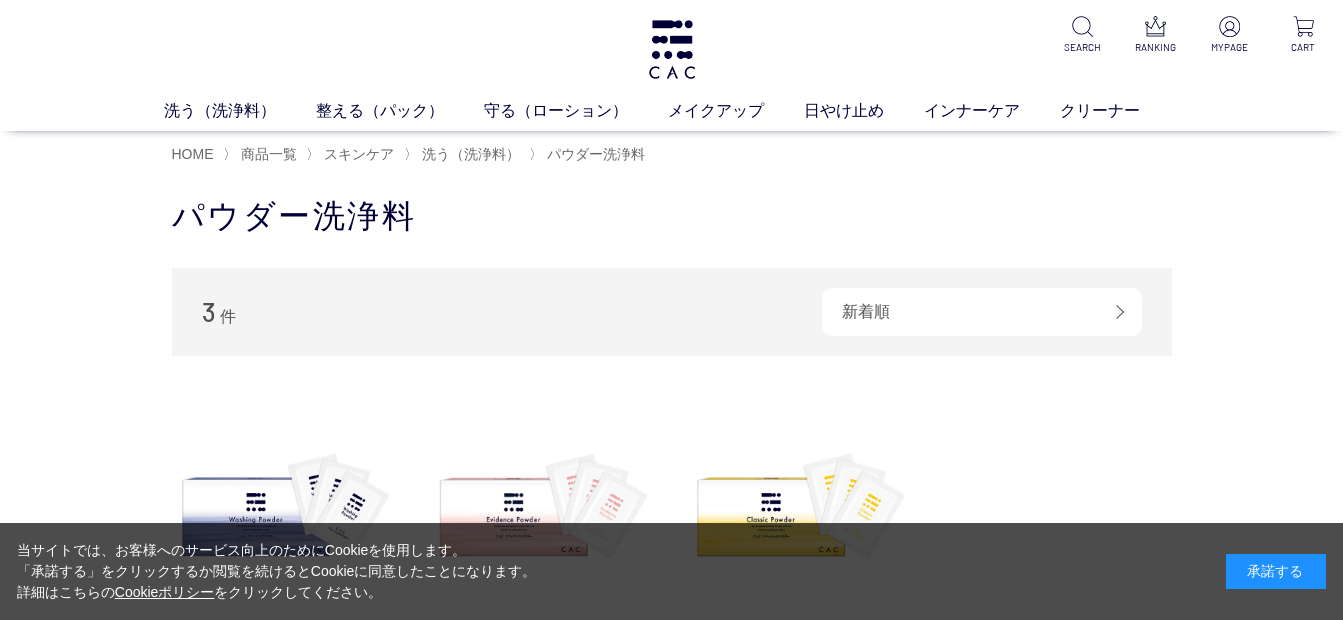 scroll, scrollTop: 0, scrollLeft: 0, axis: both 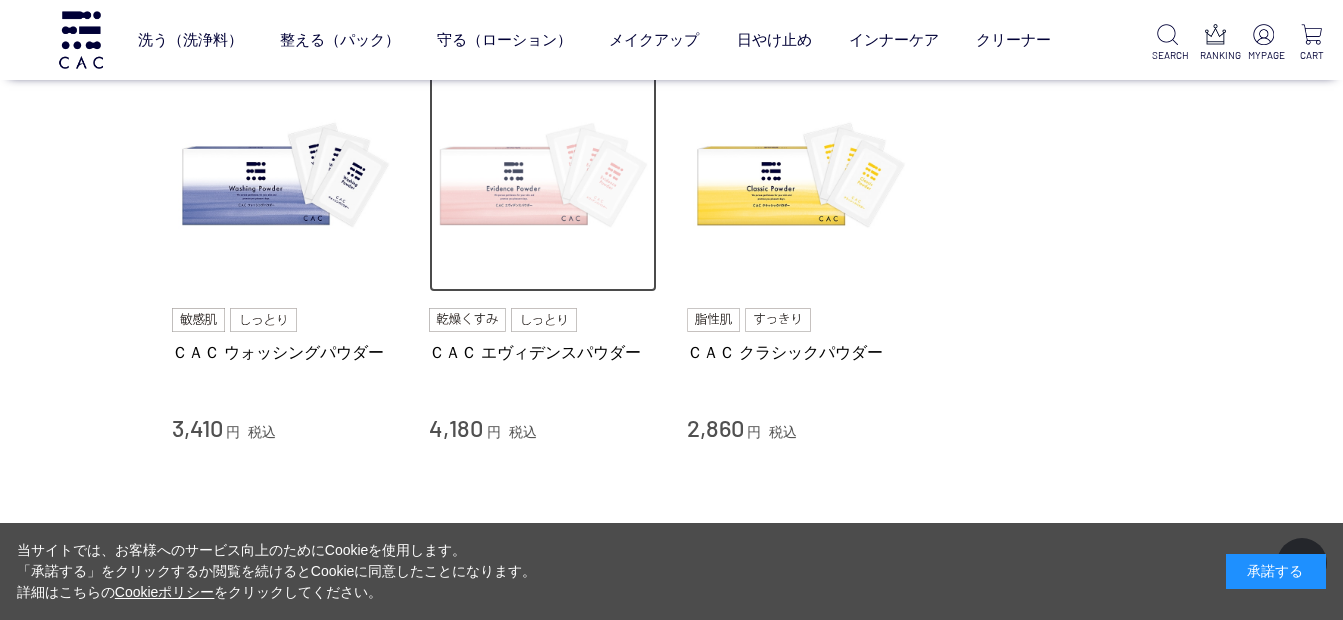 click at bounding box center (543, 179) 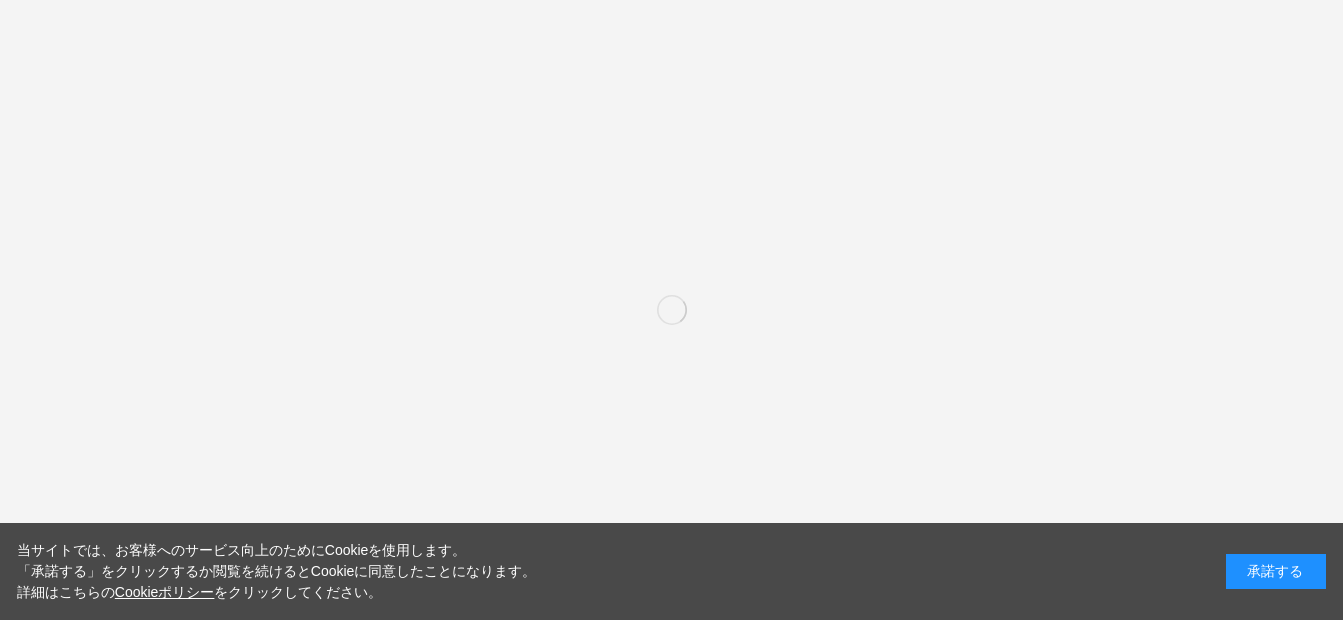 scroll, scrollTop: 0, scrollLeft: 0, axis: both 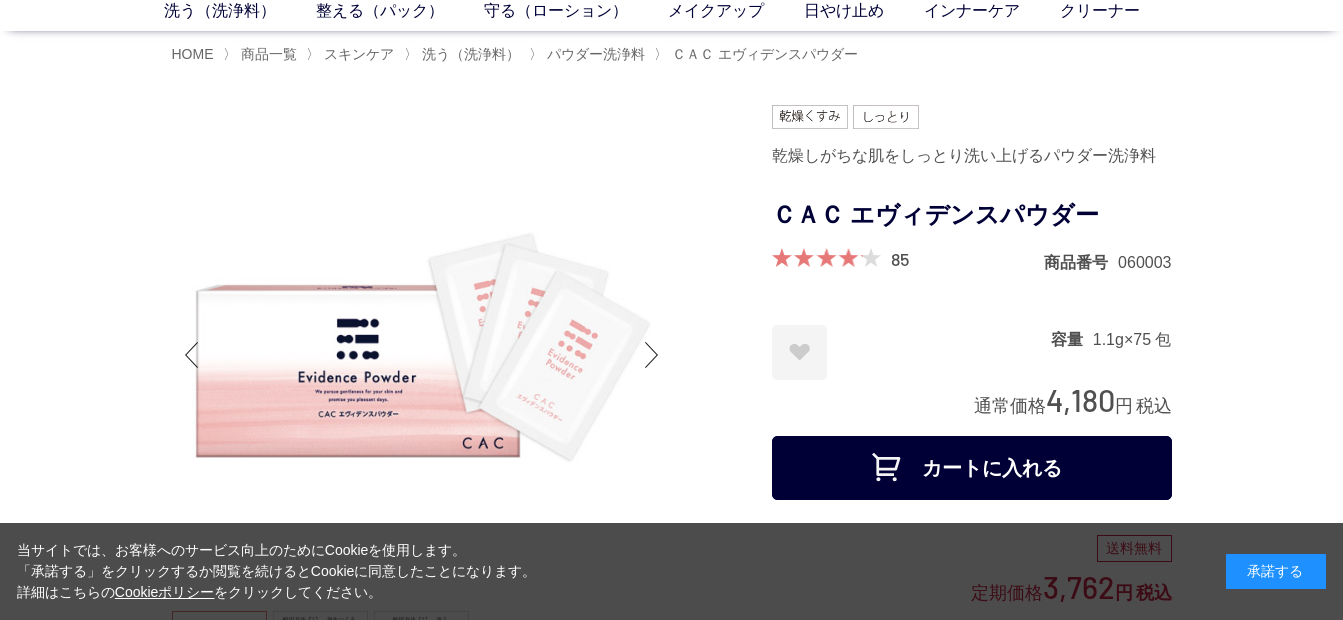 click on "カートに入れる" at bounding box center [972, 468] 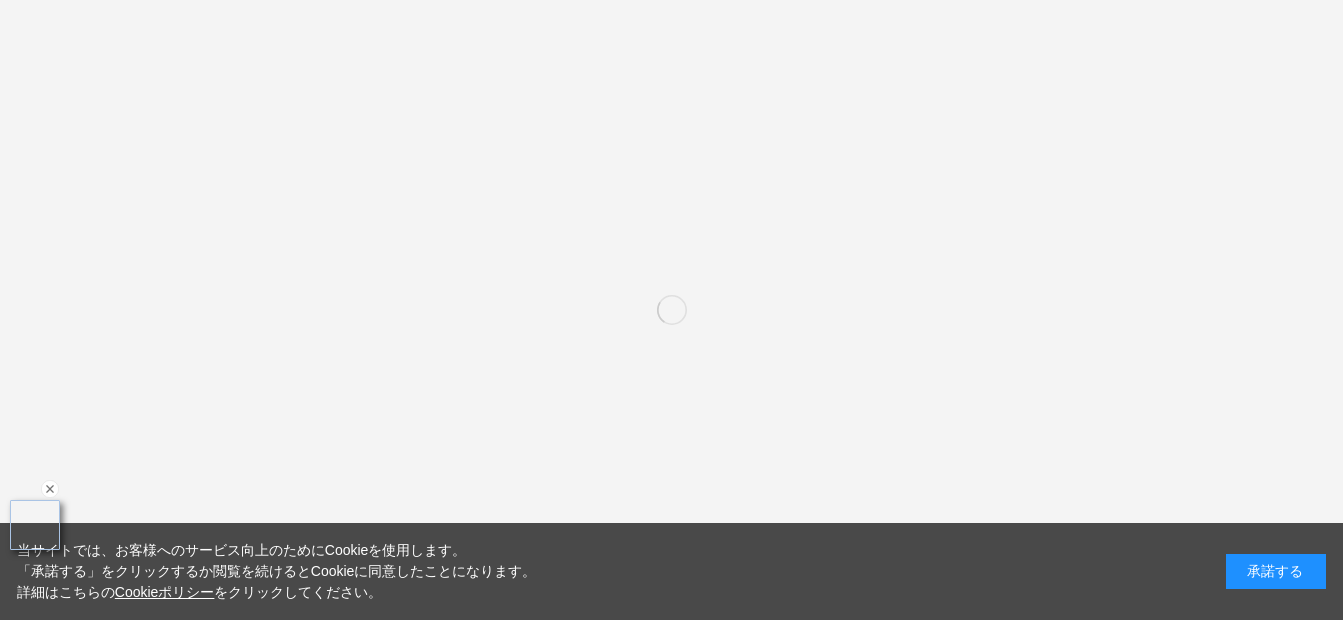 scroll, scrollTop: 0, scrollLeft: 0, axis: both 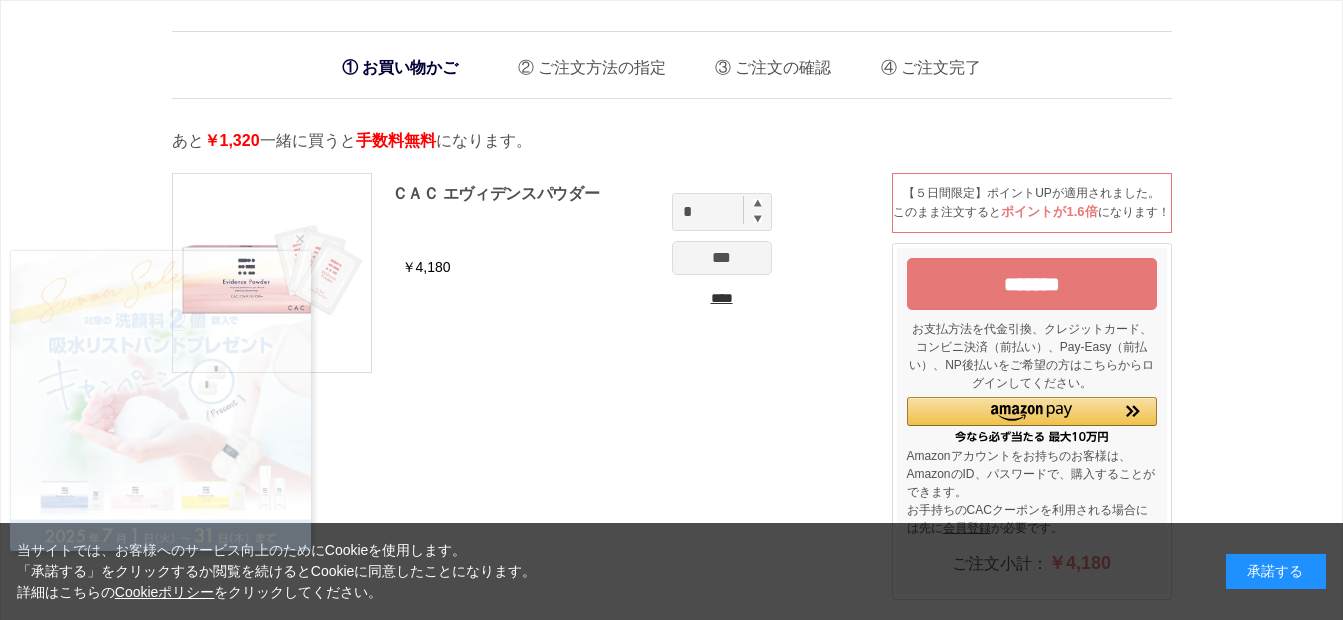 click at bounding box center (758, 203) 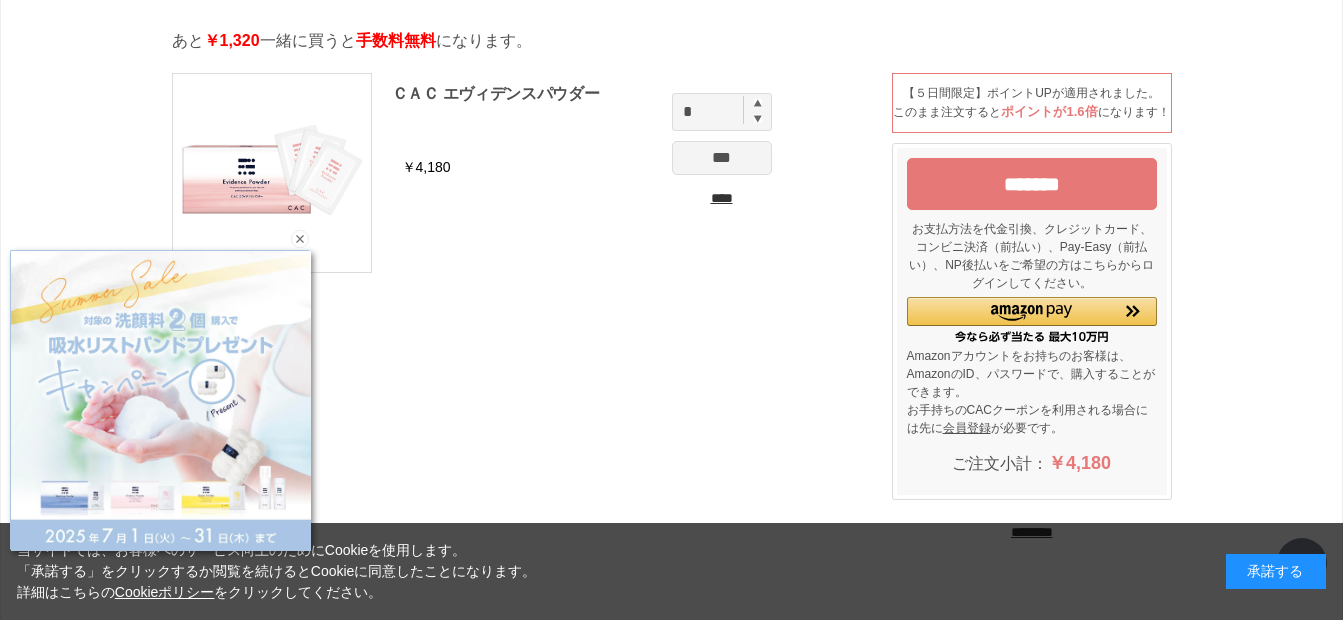 scroll, scrollTop: 0, scrollLeft: 0, axis: both 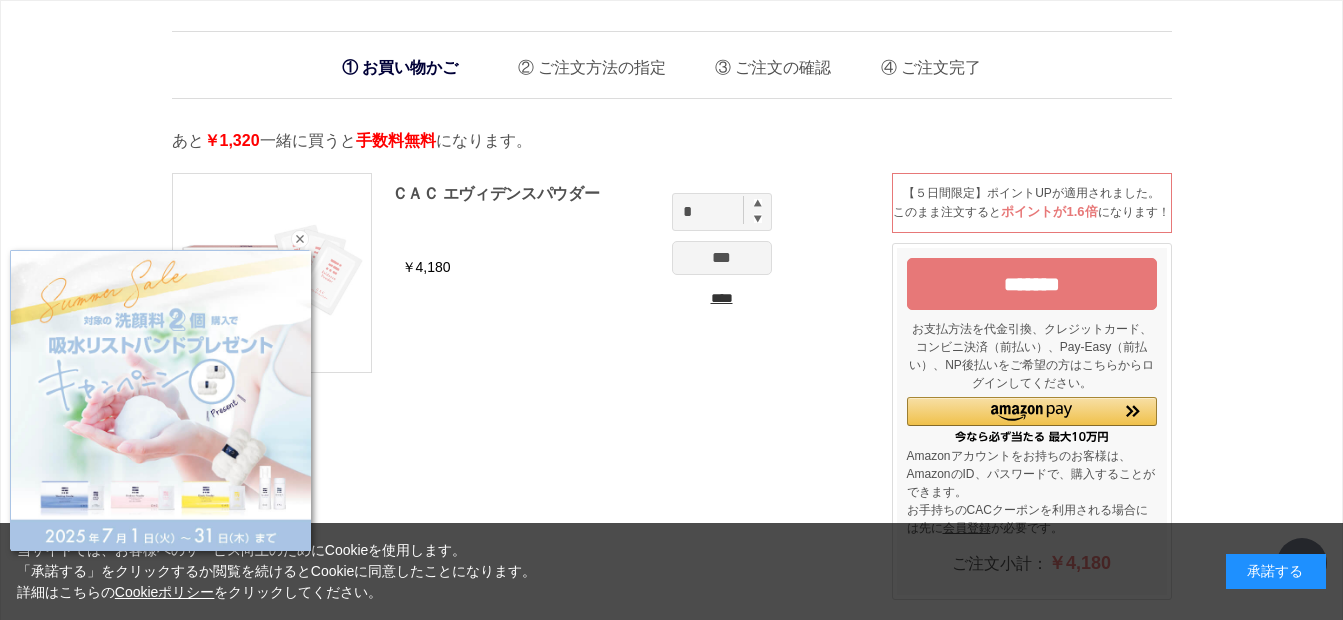 click on "***" at bounding box center [722, 258] 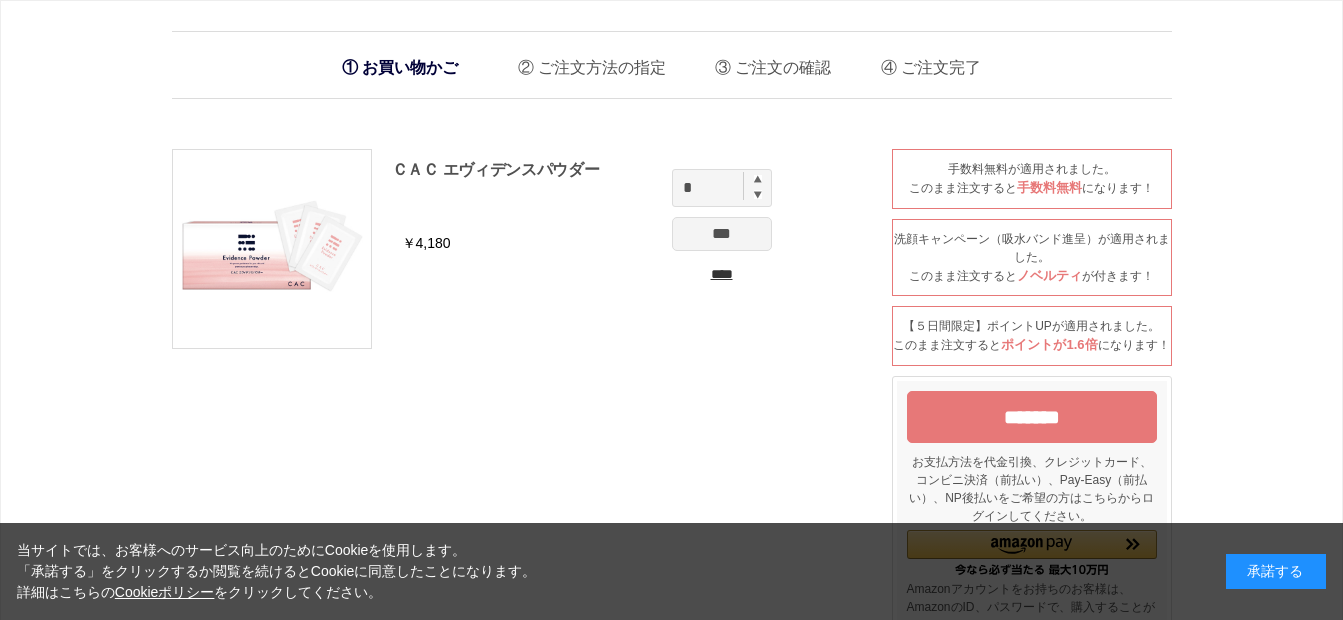 scroll, scrollTop: 0, scrollLeft: 0, axis: both 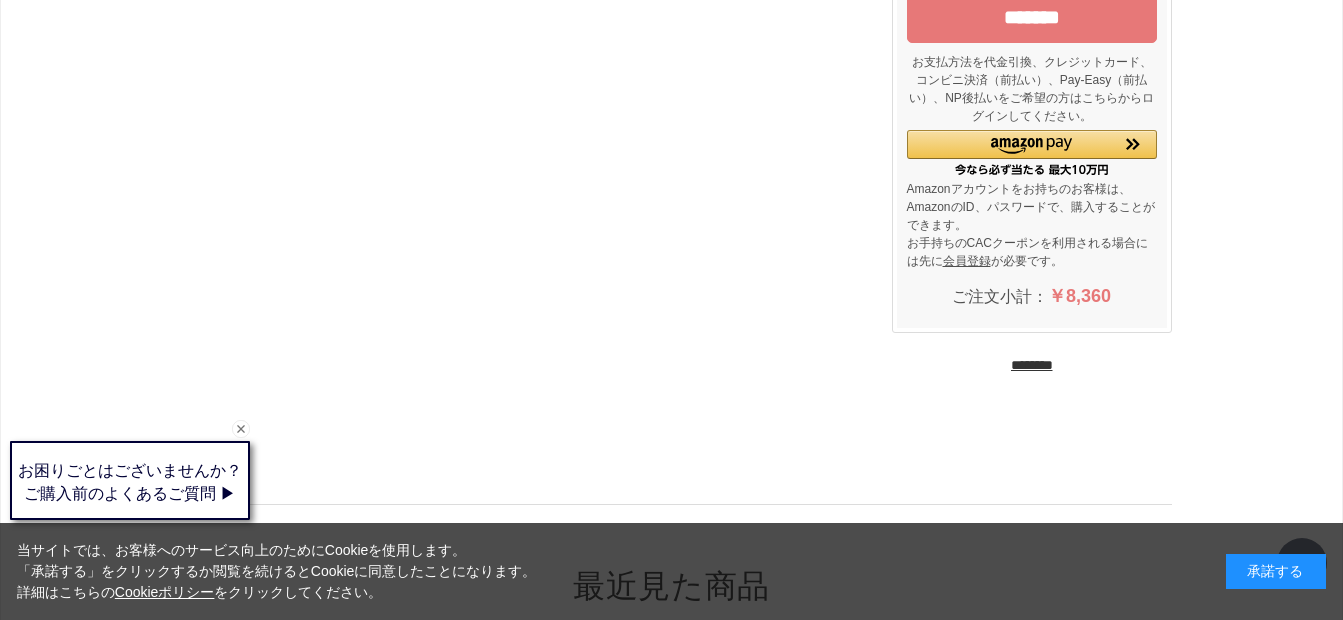 click on "********" at bounding box center [1032, 365] 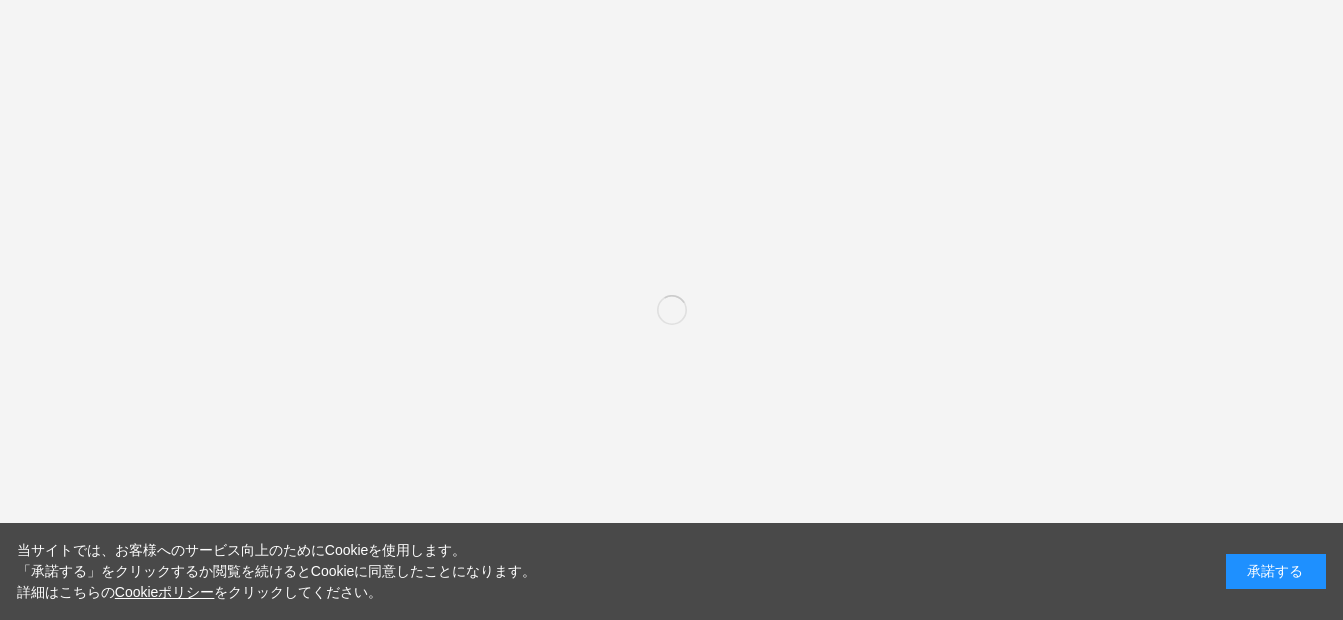 scroll, scrollTop: 0, scrollLeft: 0, axis: both 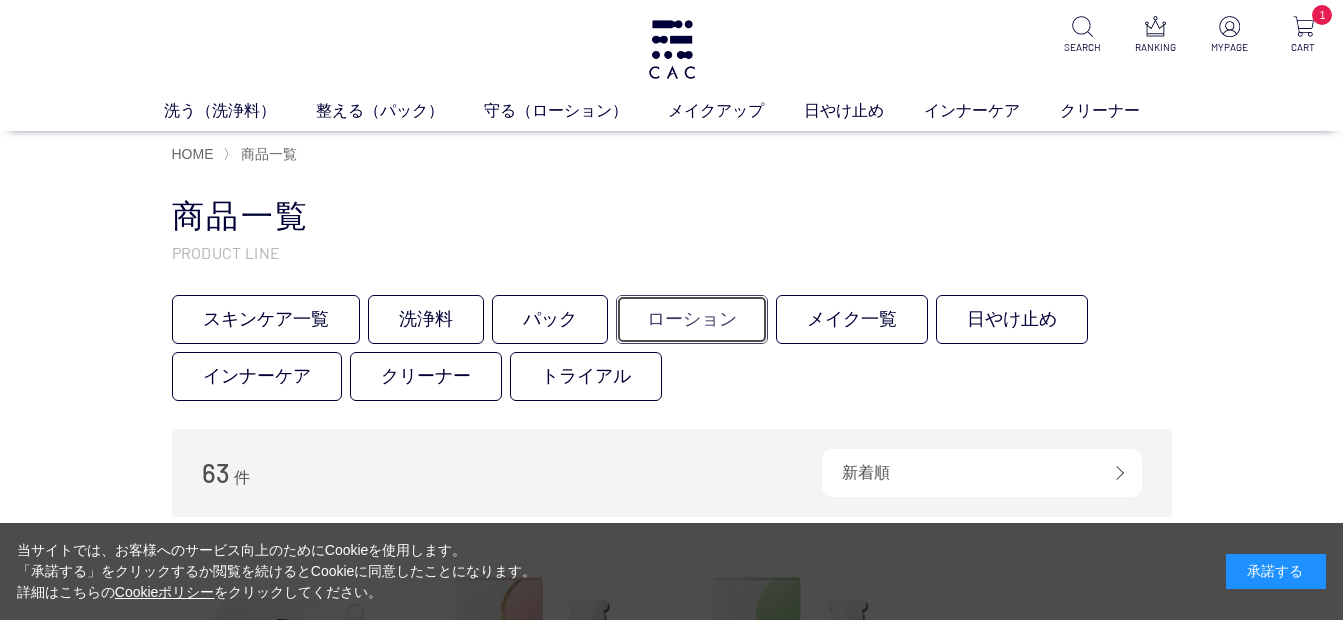 click on "ローション" at bounding box center [692, 319] 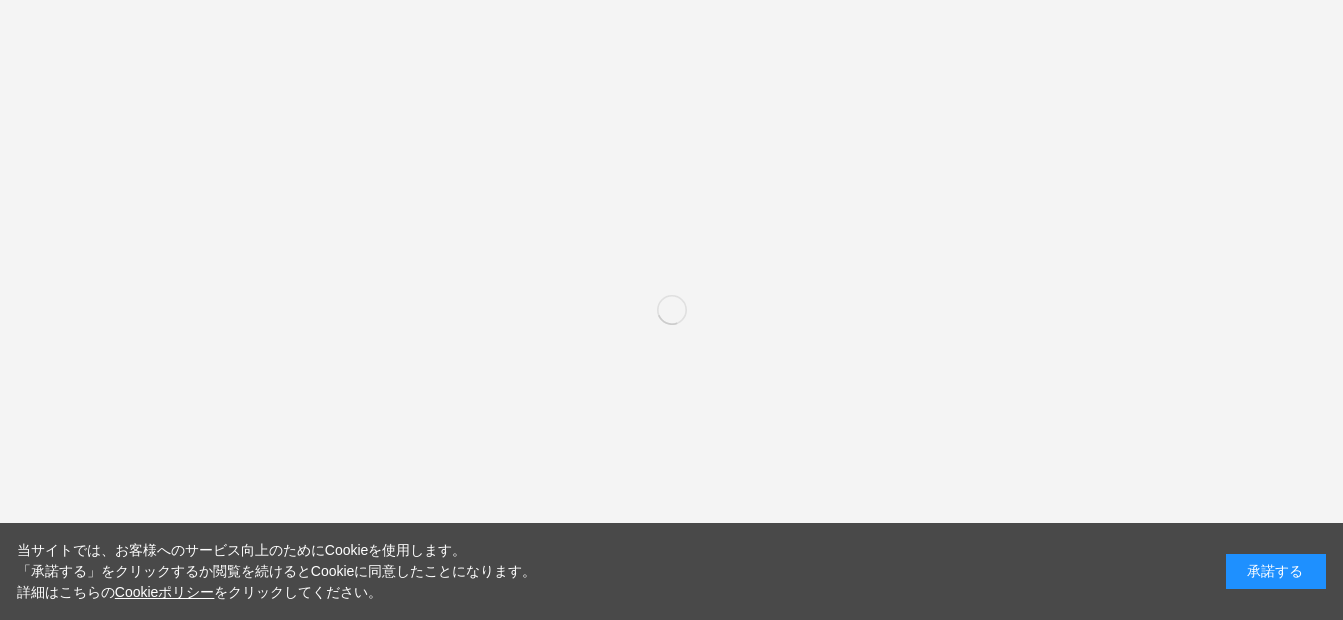 scroll, scrollTop: 0, scrollLeft: 0, axis: both 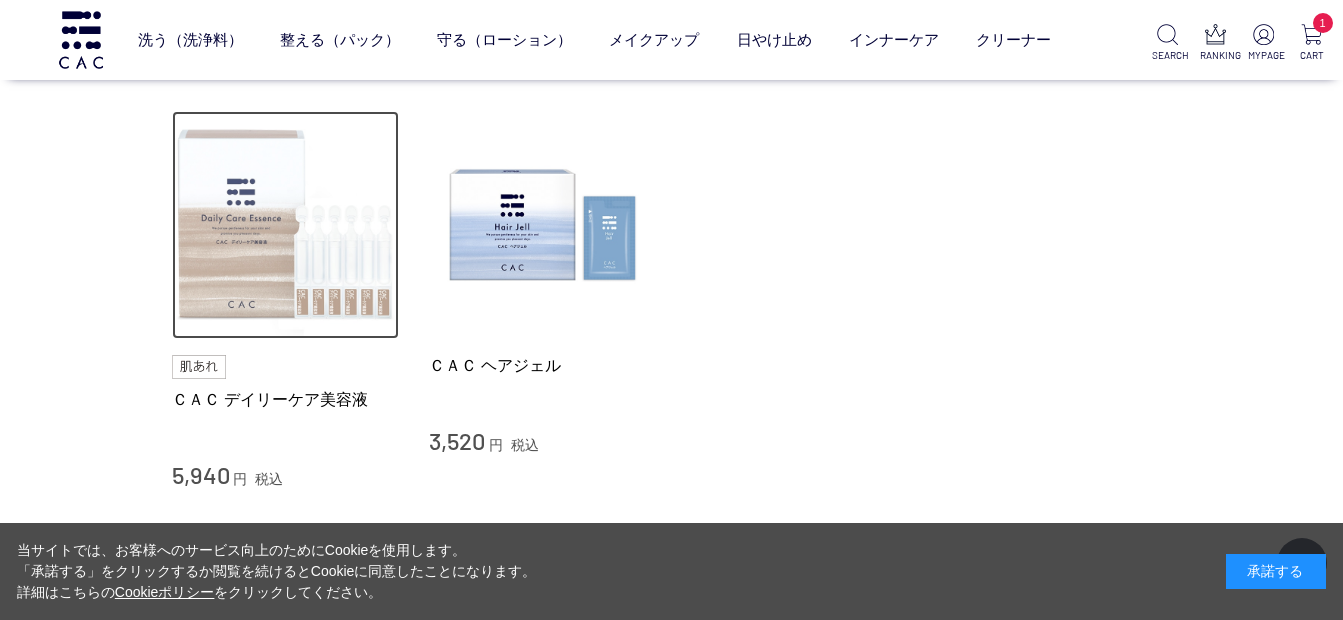 click at bounding box center [286, 225] 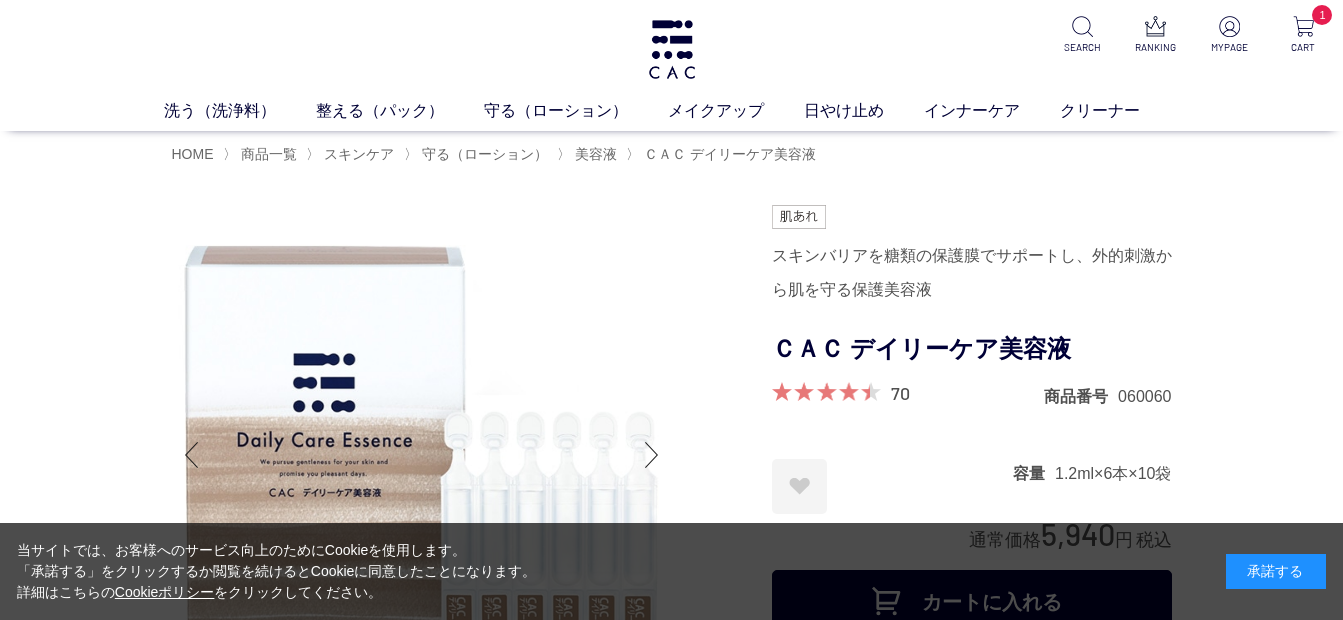 scroll, scrollTop: 0, scrollLeft: 0, axis: both 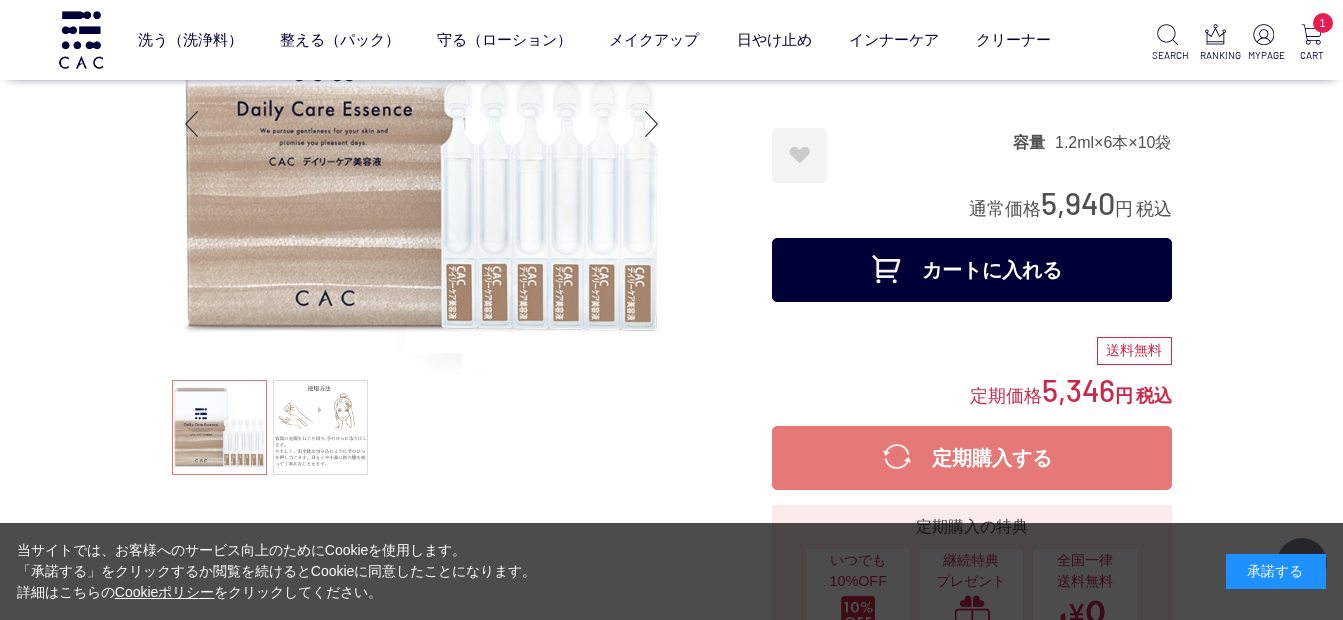 click on "カートに入れる" at bounding box center [972, 270] 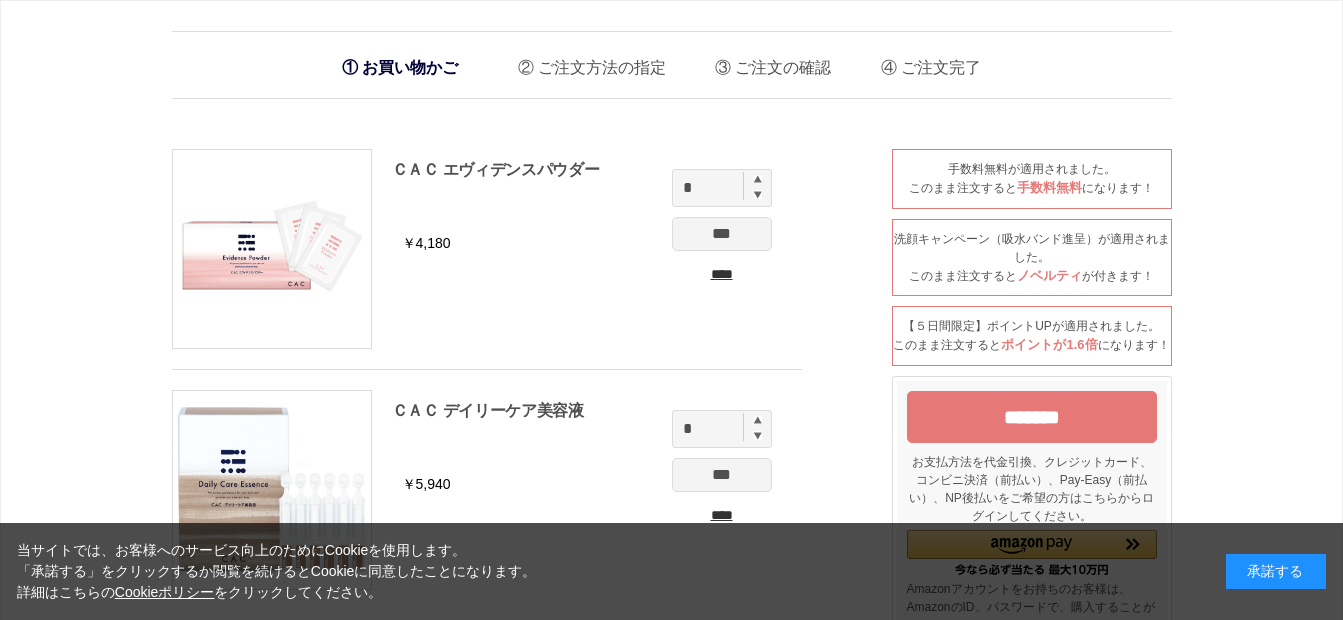 scroll, scrollTop: 0, scrollLeft: 0, axis: both 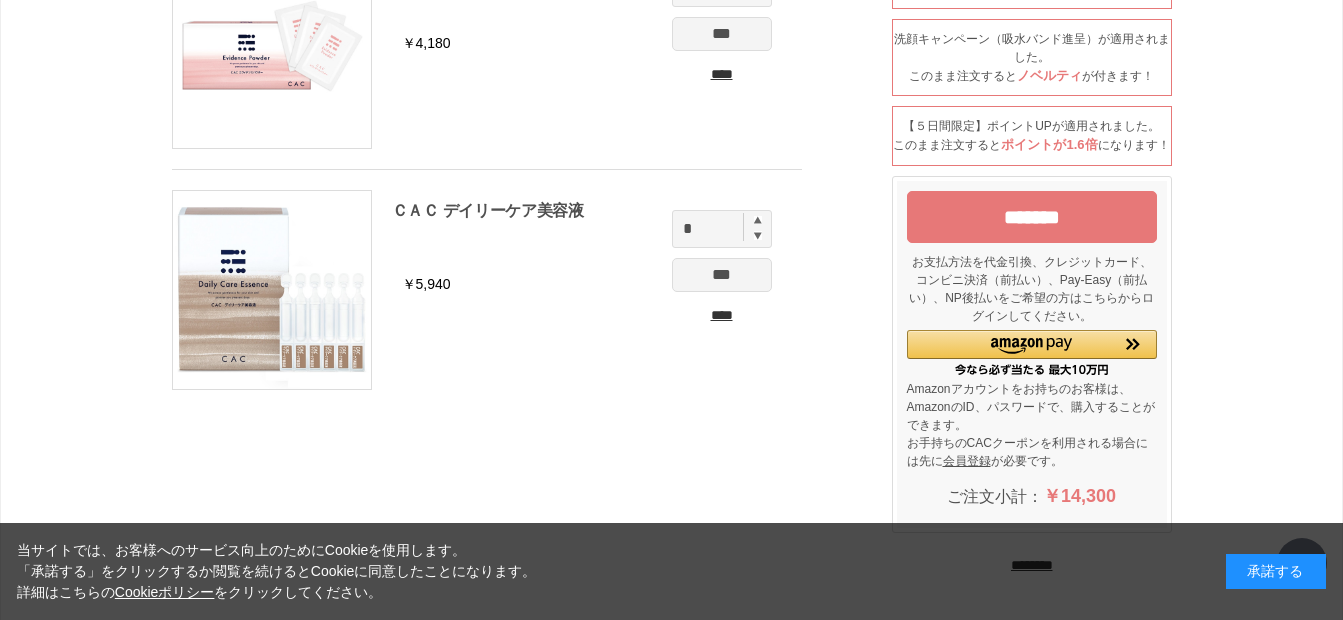 click at bounding box center [758, 220] 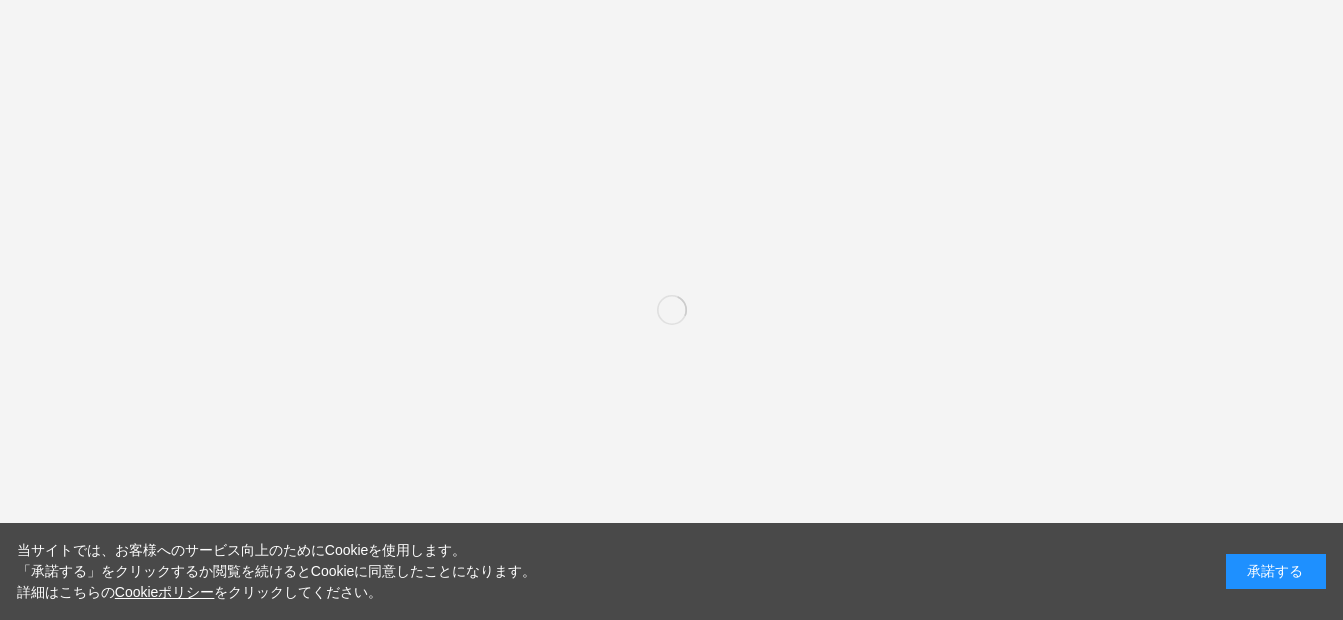 scroll, scrollTop: 0, scrollLeft: 0, axis: both 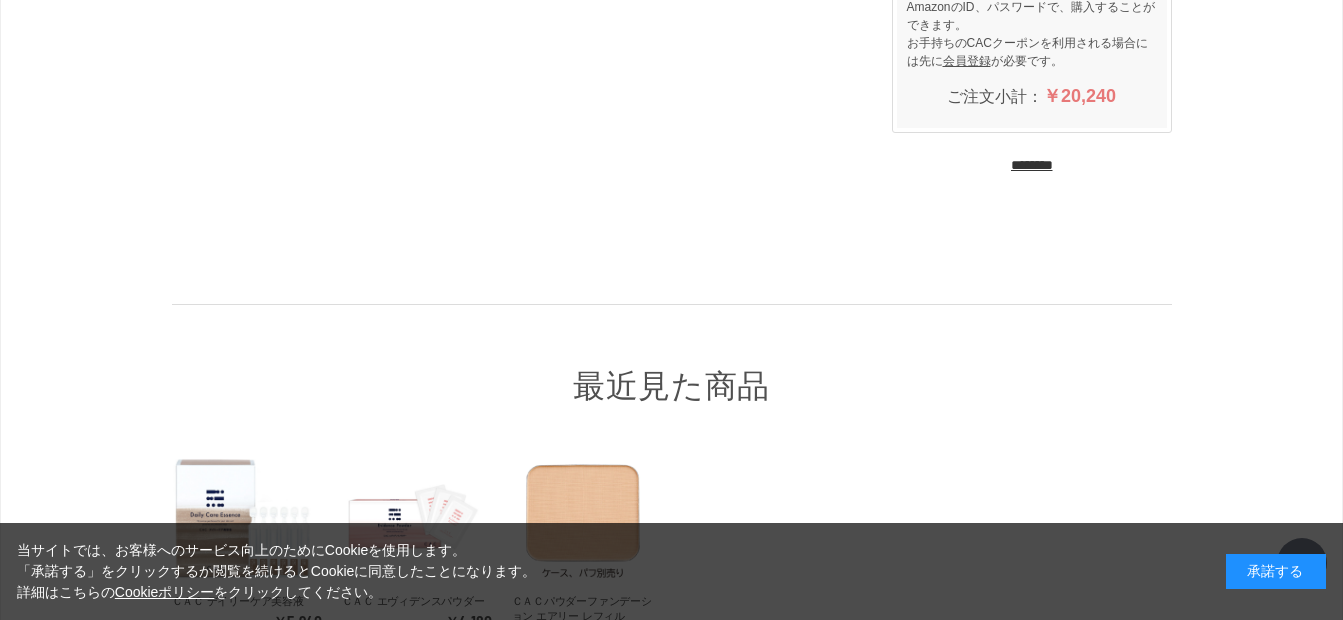 click on "********" at bounding box center (1032, 165) 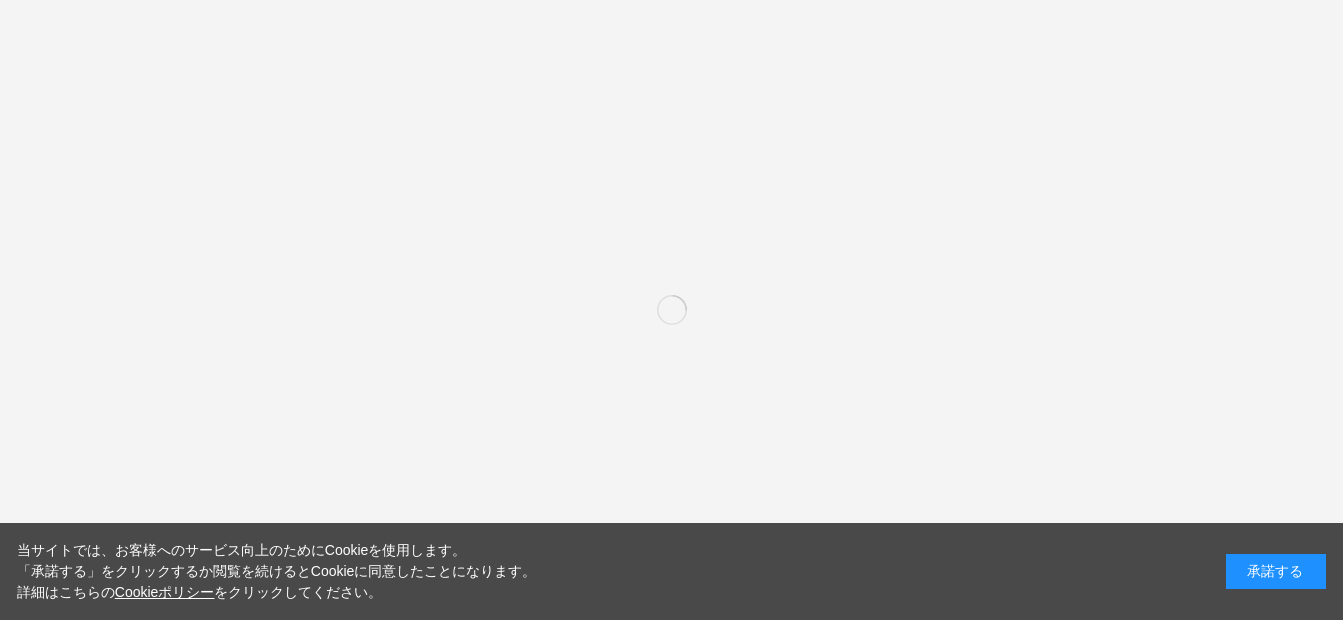 scroll, scrollTop: 0, scrollLeft: 0, axis: both 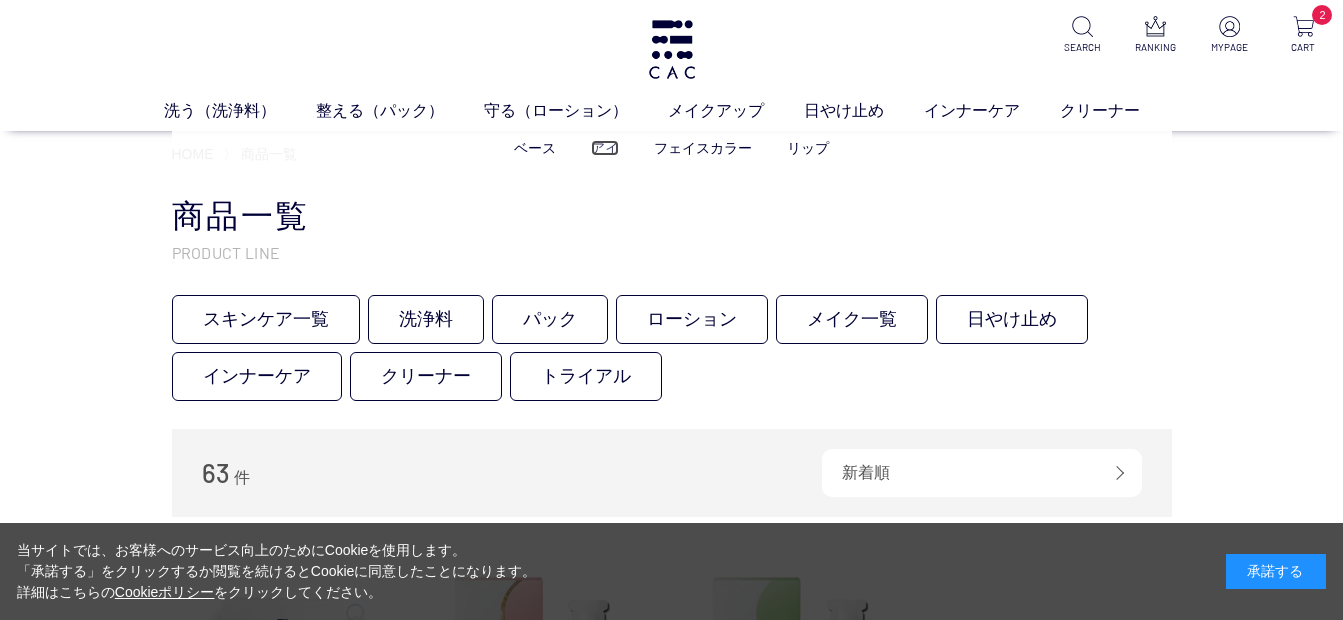click on "アイ" at bounding box center [605, 148] 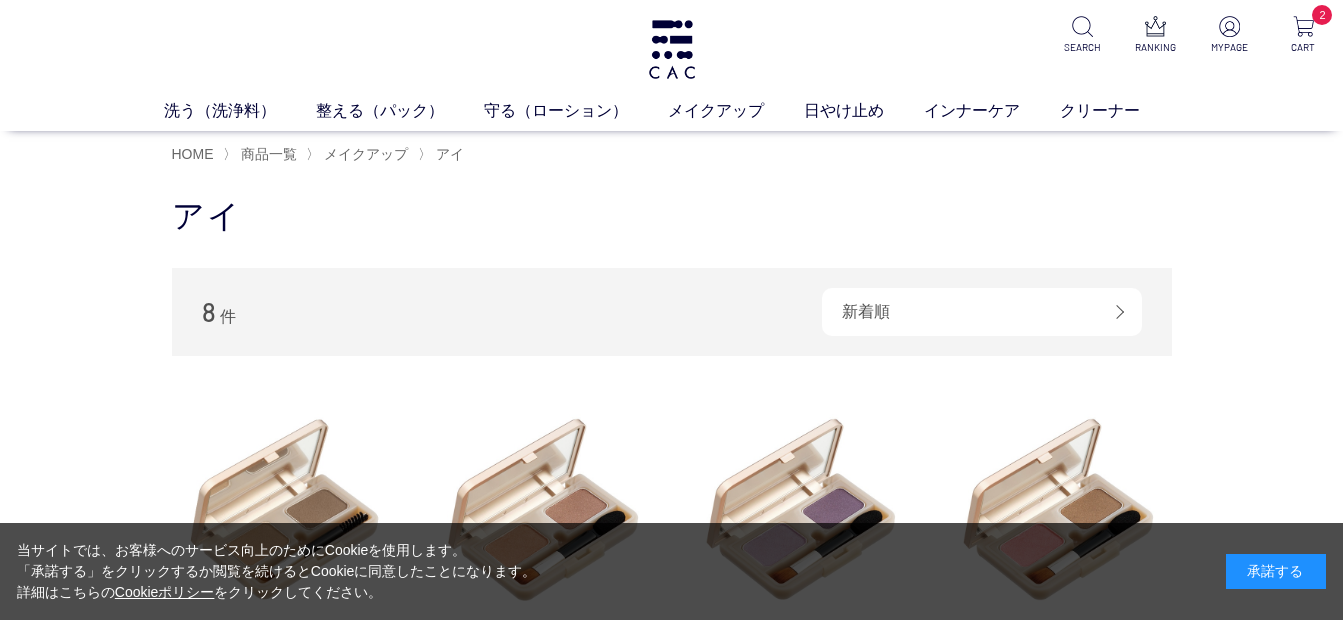 scroll, scrollTop: 0, scrollLeft: 0, axis: both 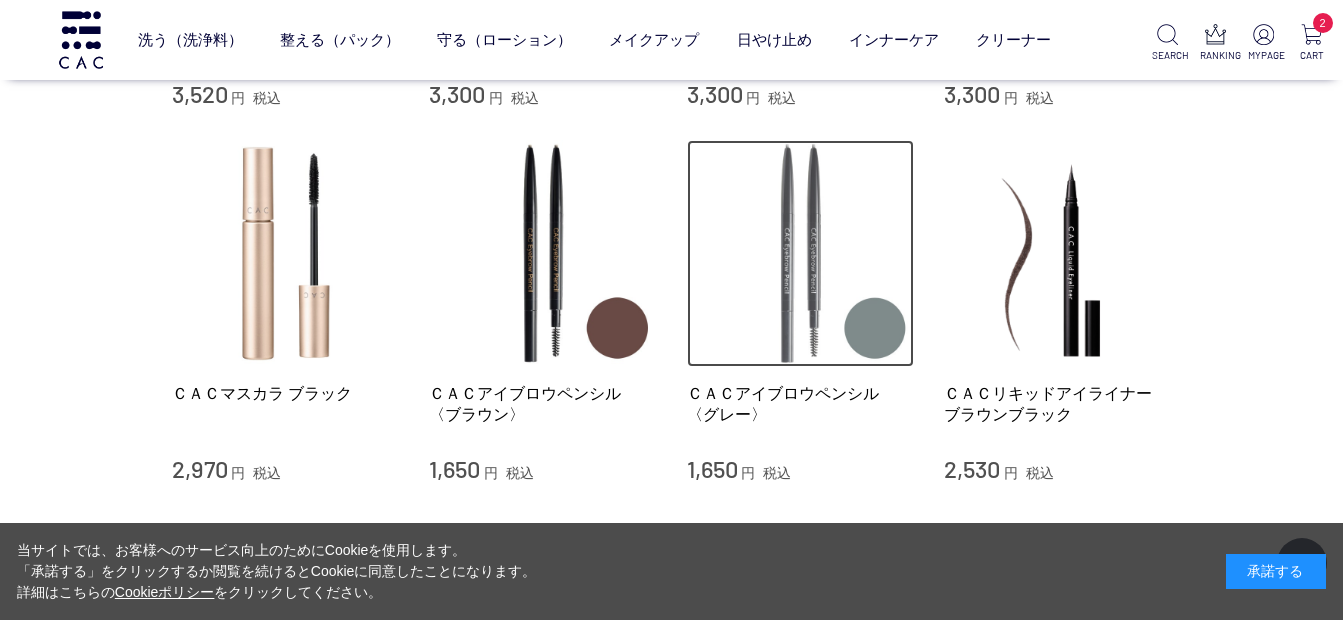 click at bounding box center (801, 254) 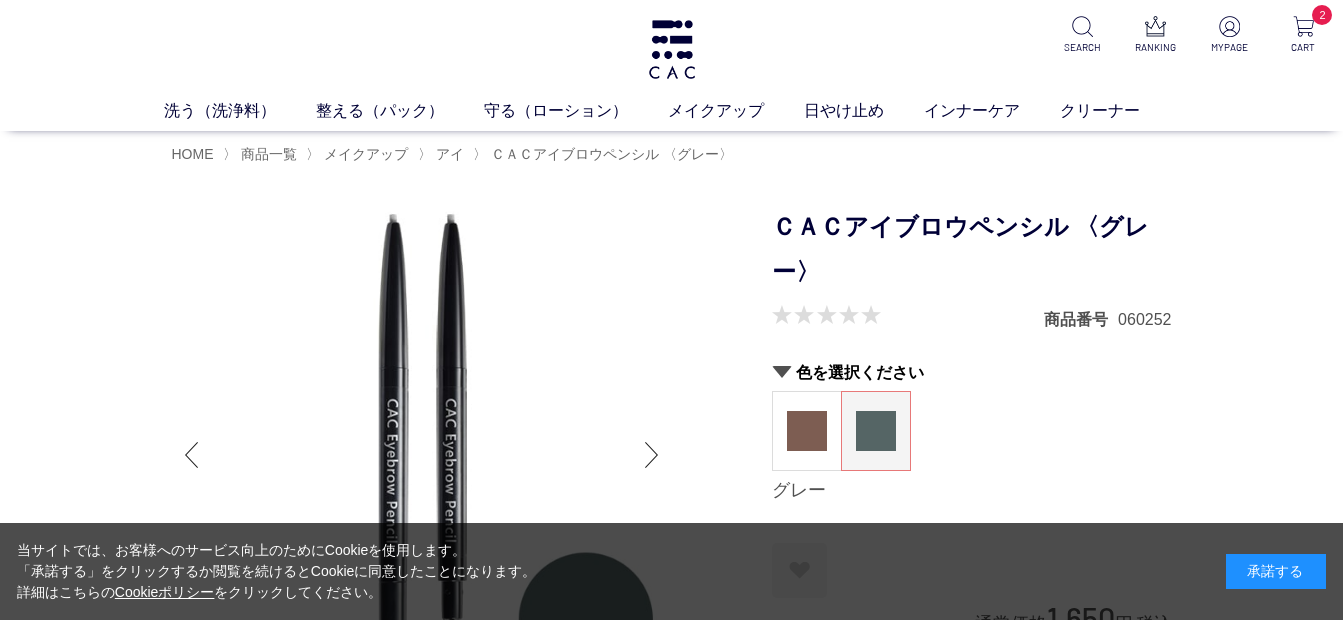 scroll, scrollTop: 0, scrollLeft: 0, axis: both 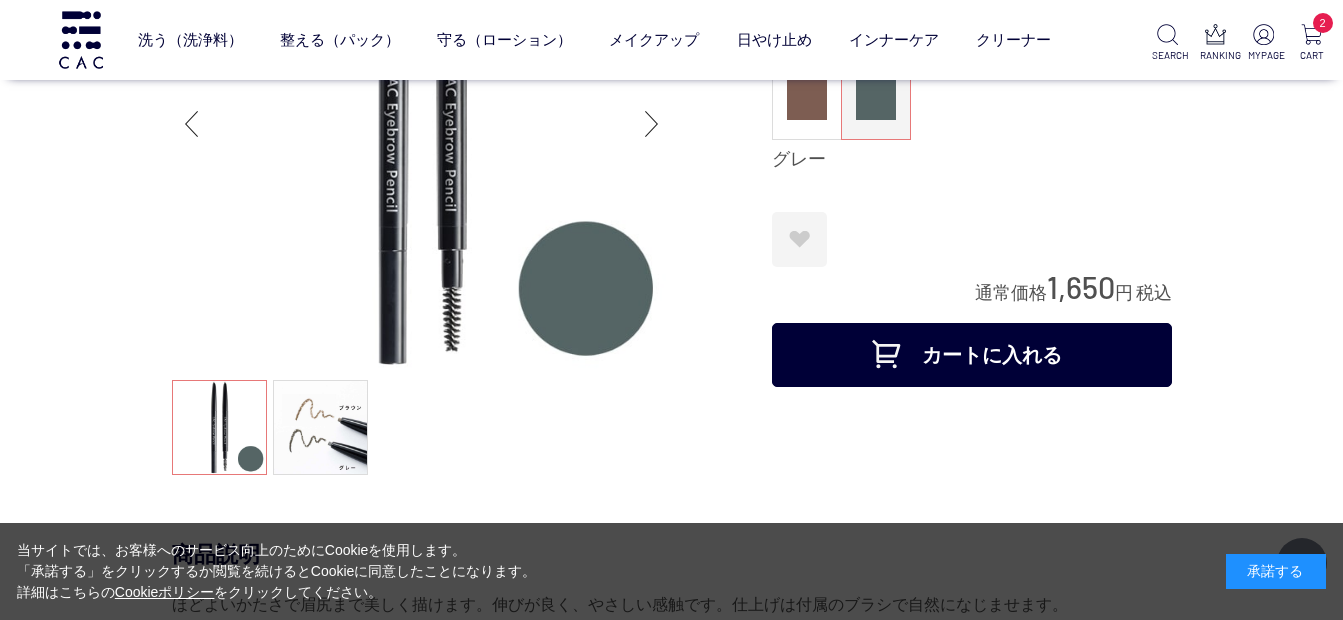 click on "カートに入れる" at bounding box center [972, 355] 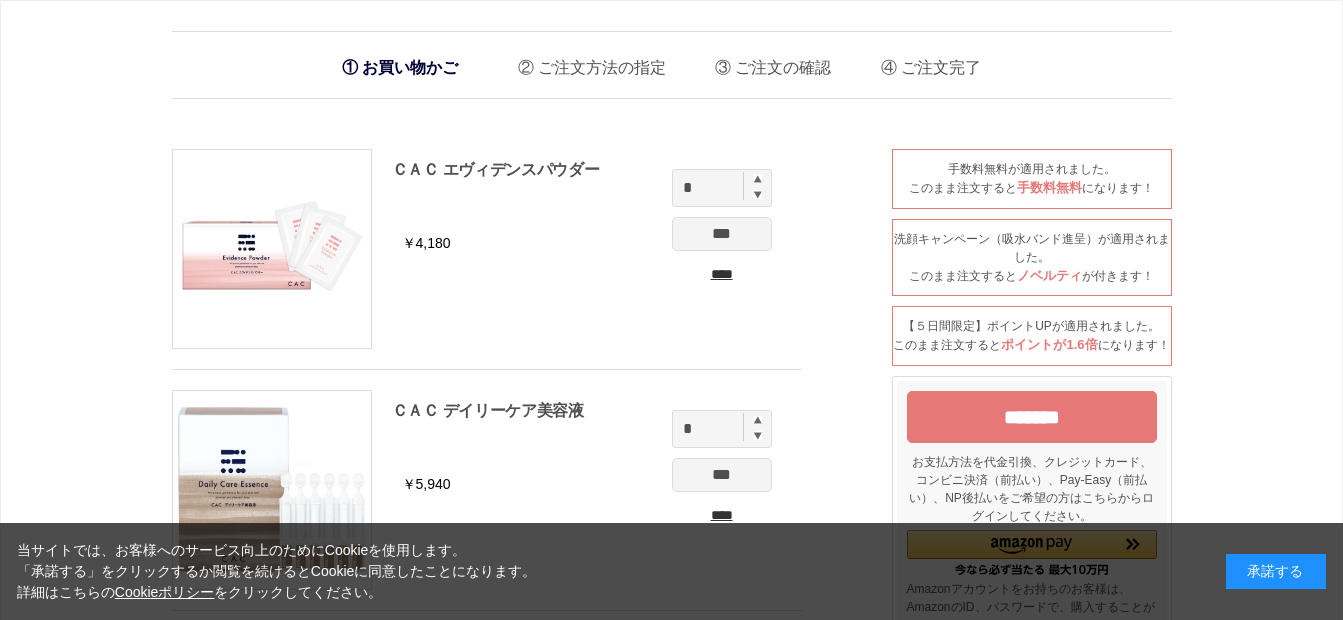 scroll, scrollTop: 0, scrollLeft: 0, axis: both 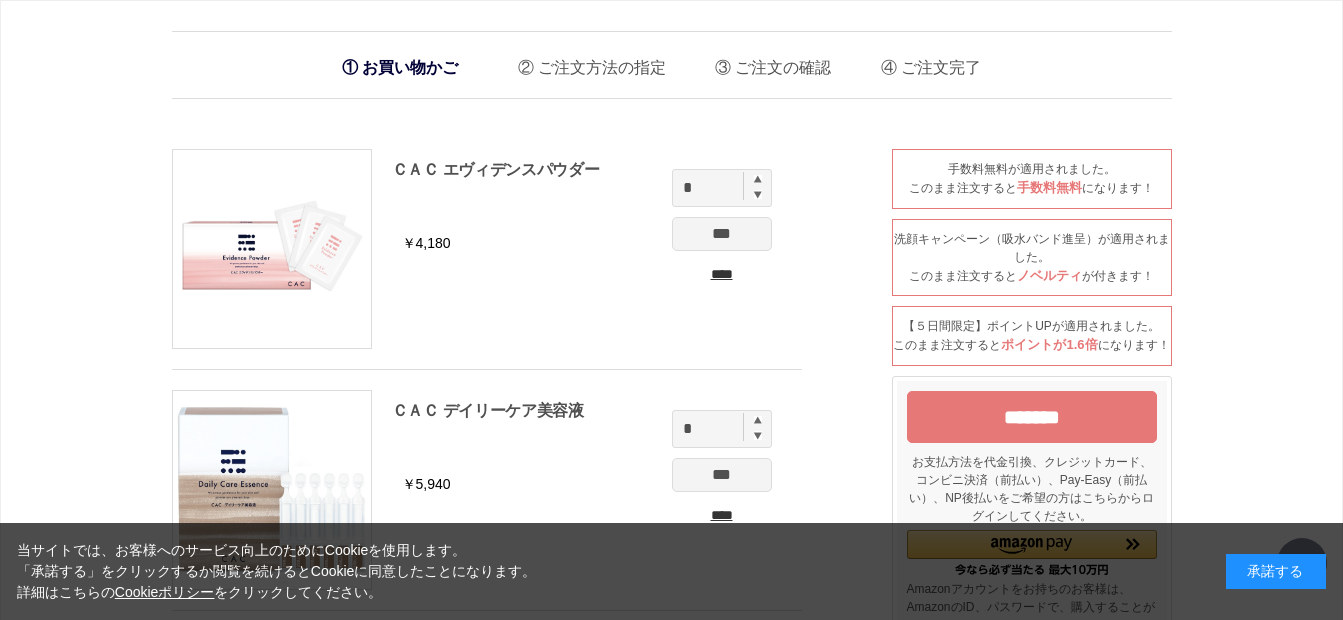 click on "*******" at bounding box center [1032, 417] 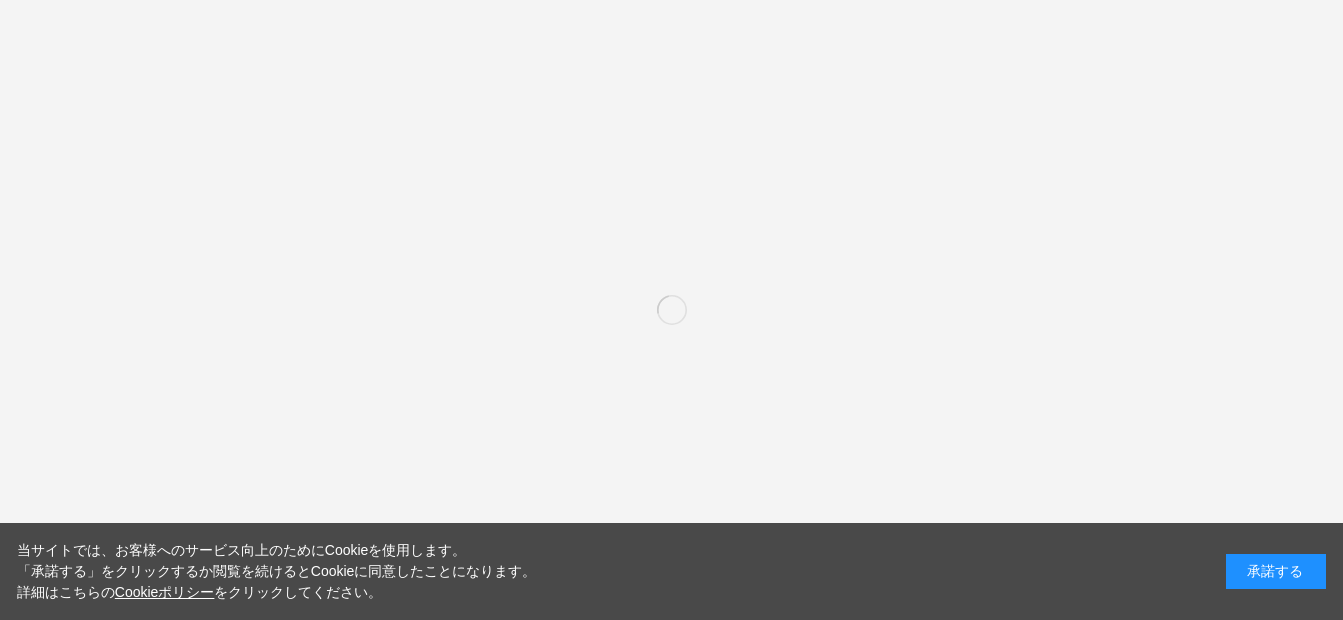 scroll, scrollTop: 0, scrollLeft: 0, axis: both 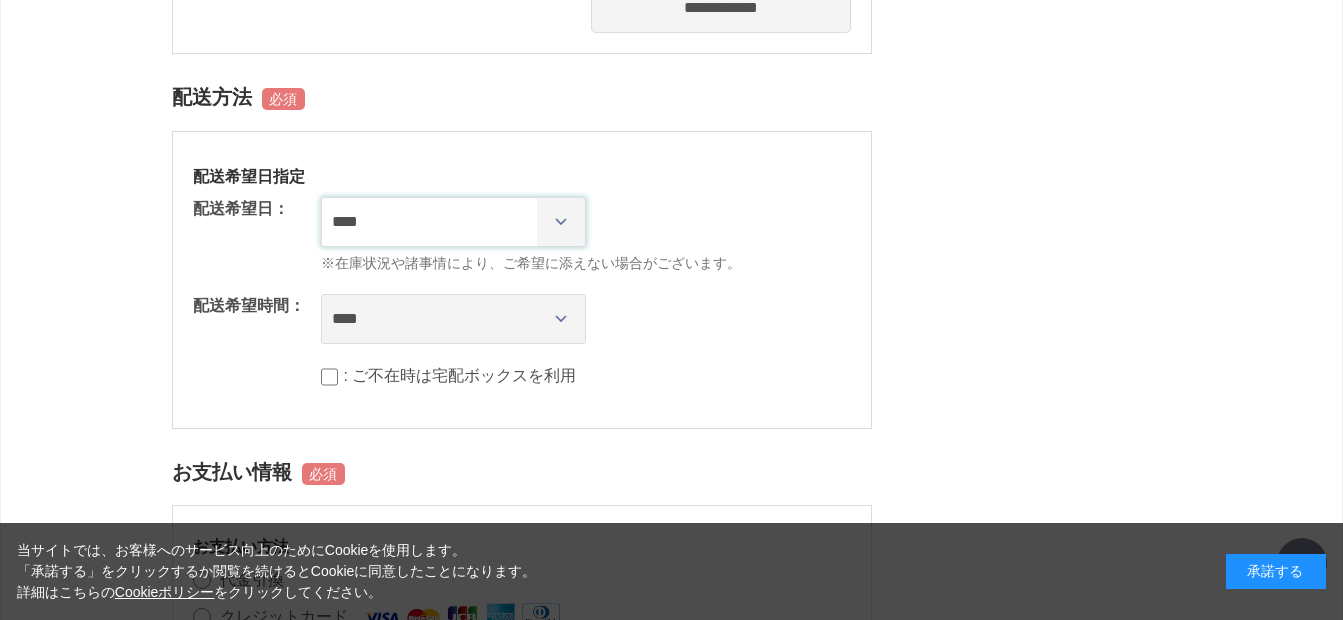 click on "**********" at bounding box center (453, 222) 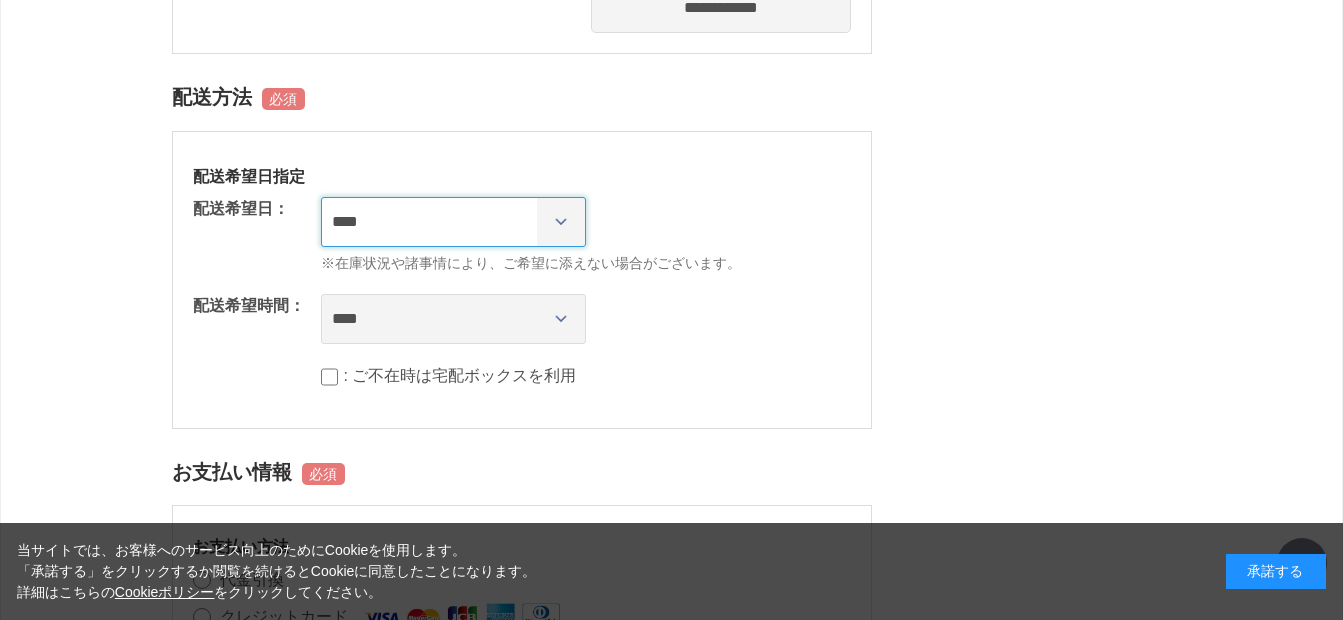 select on "********" 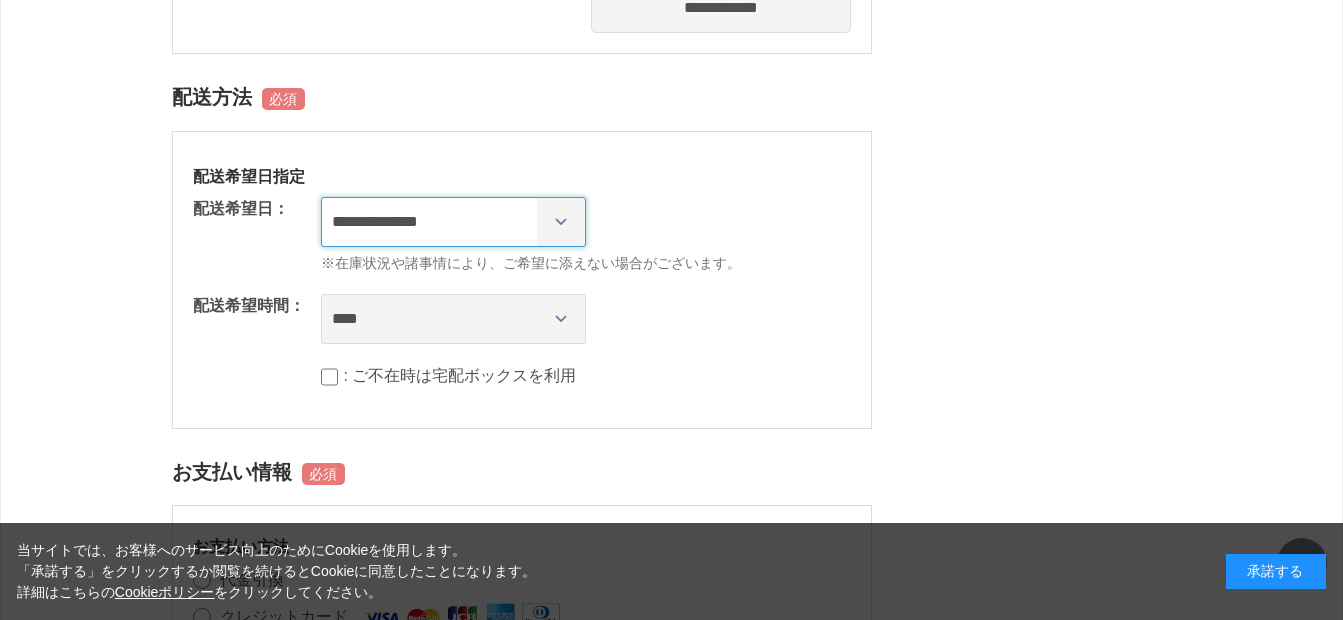 click on "**********" at bounding box center [453, 222] 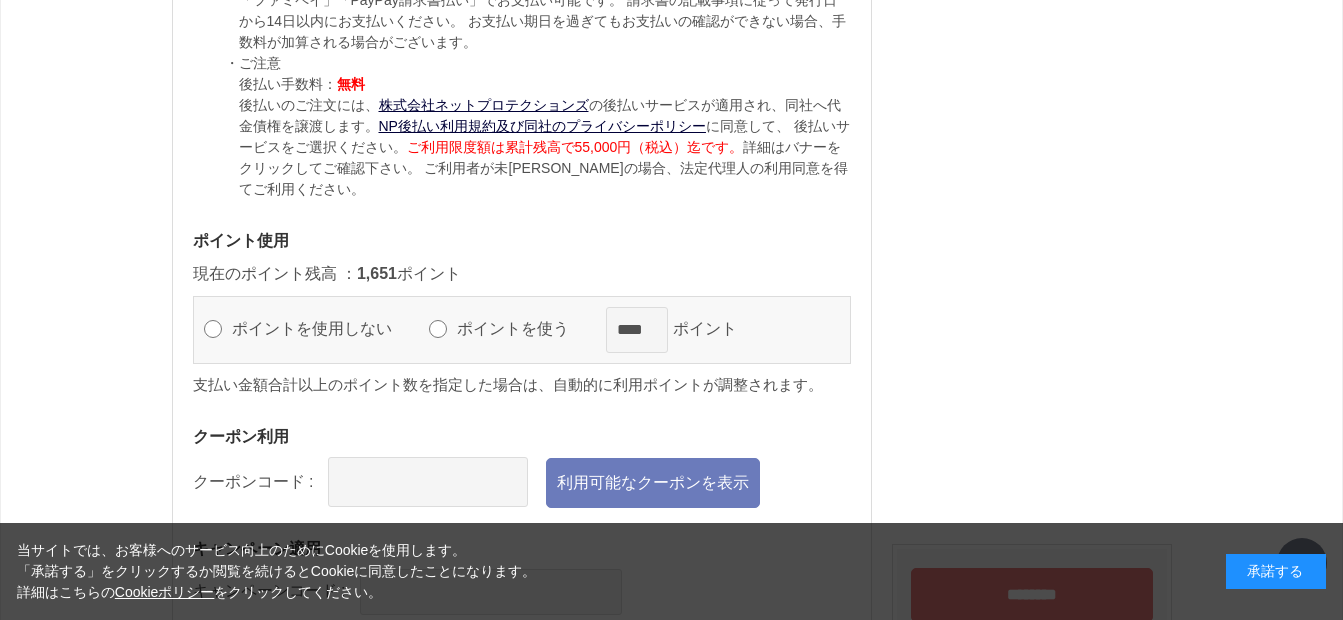 scroll, scrollTop: 2400, scrollLeft: 0, axis: vertical 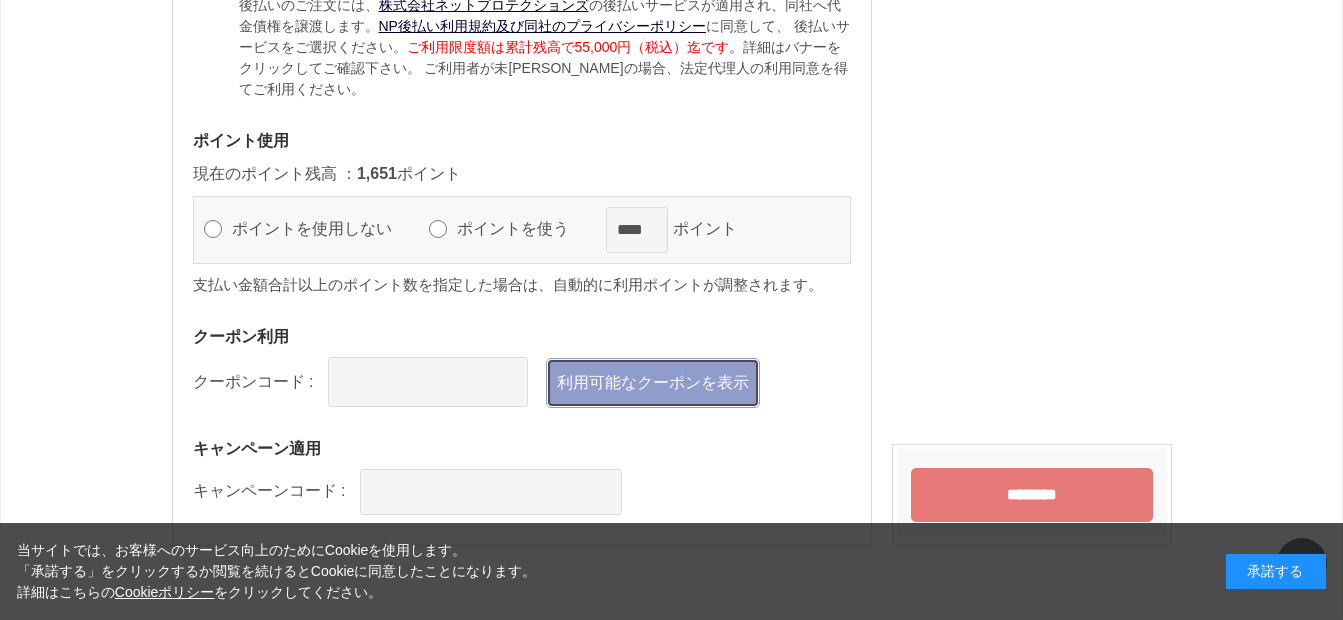 click on "利用可能なクーポンを表示" at bounding box center [653, 383] 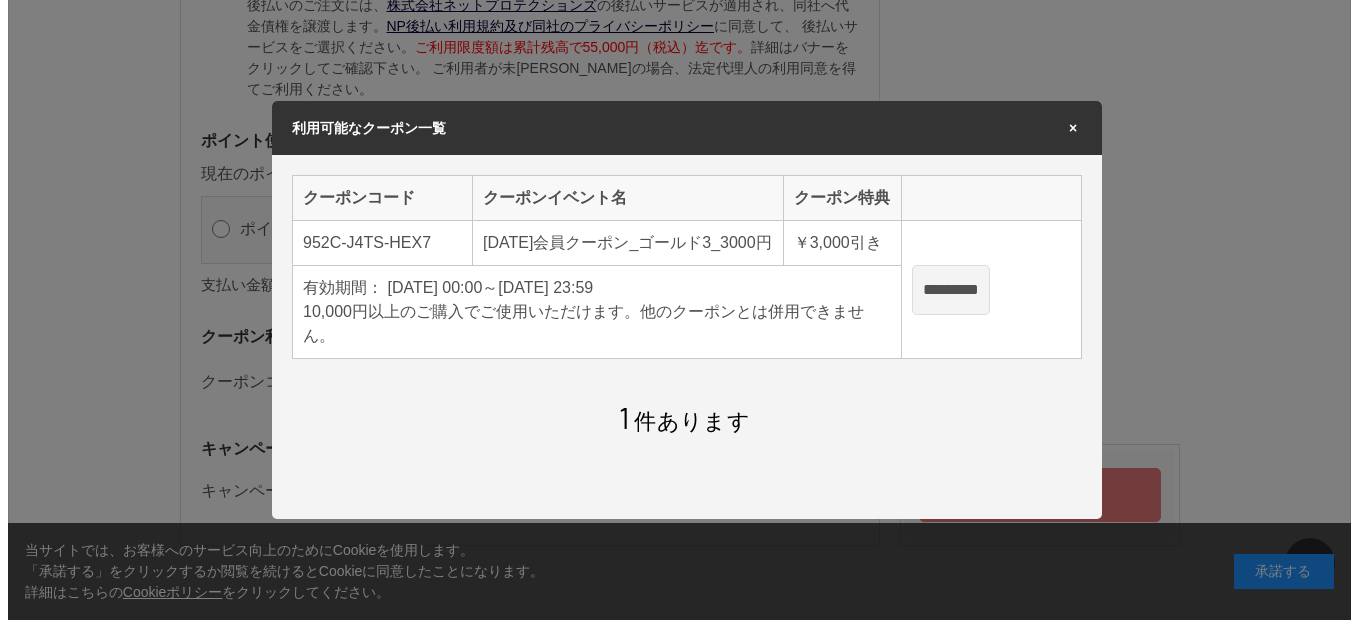 scroll, scrollTop: 0, scrollLeft: 0, axis: both 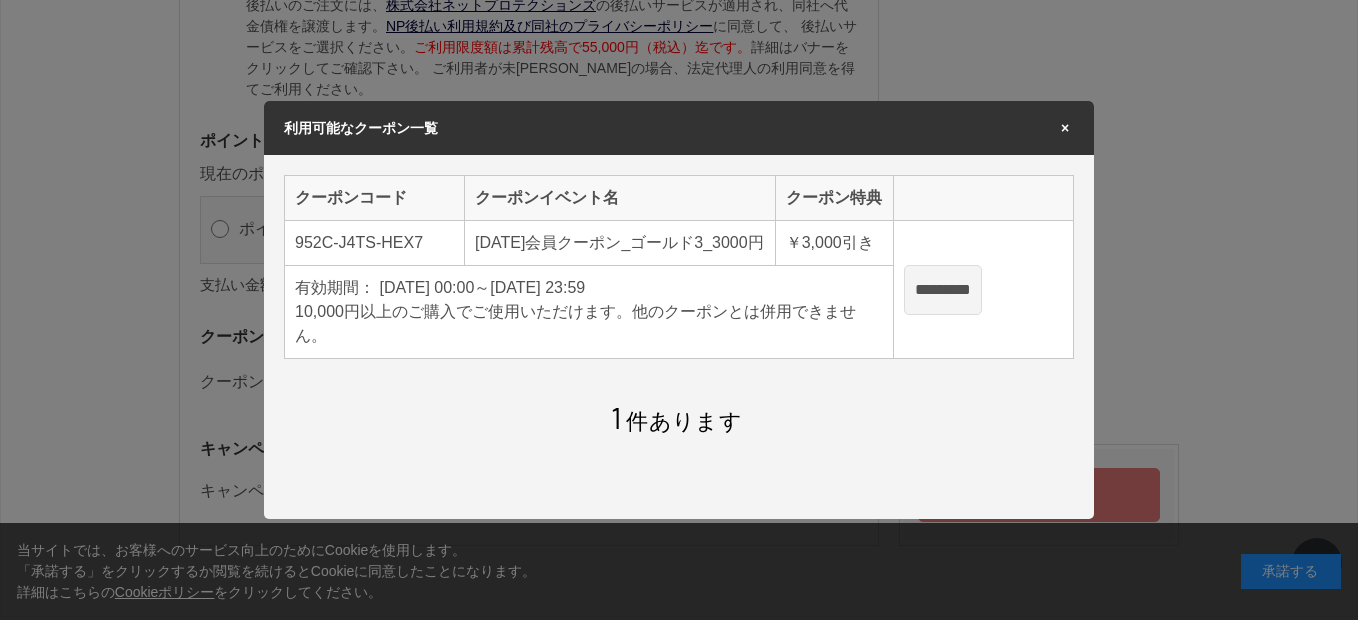 click on "*********" at bounding box center (943, 290) 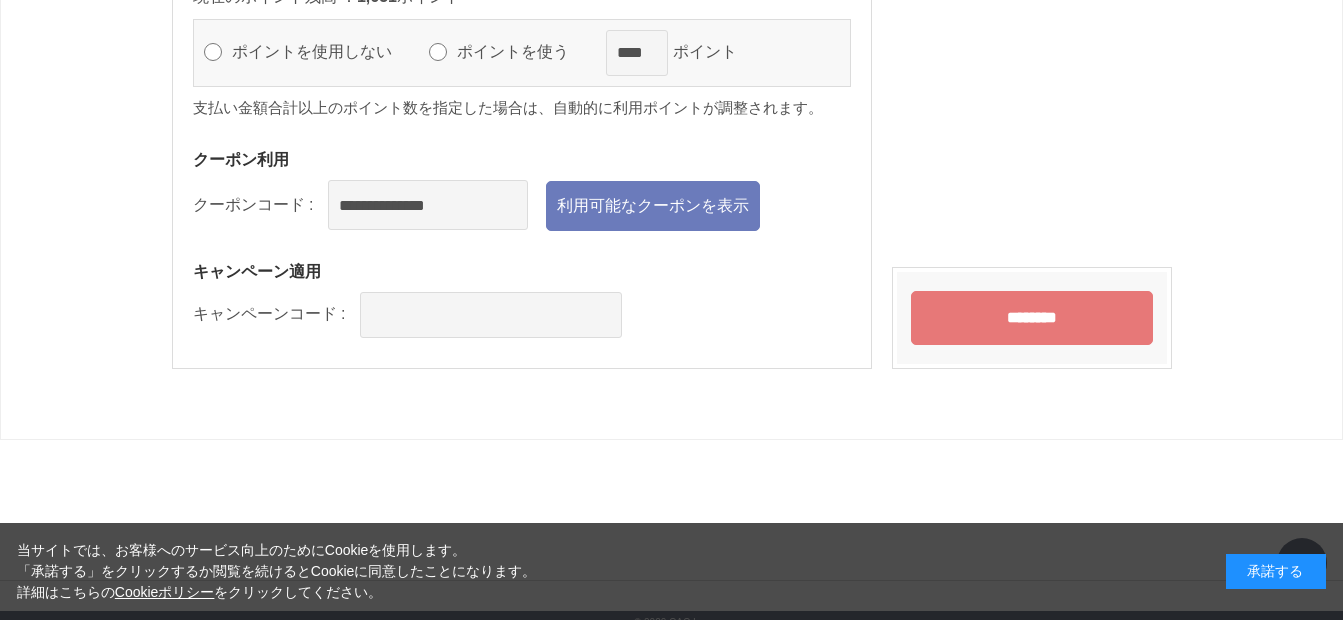 scroll, scrollTop: 2391, scrollLeft: 0, axis: vertical 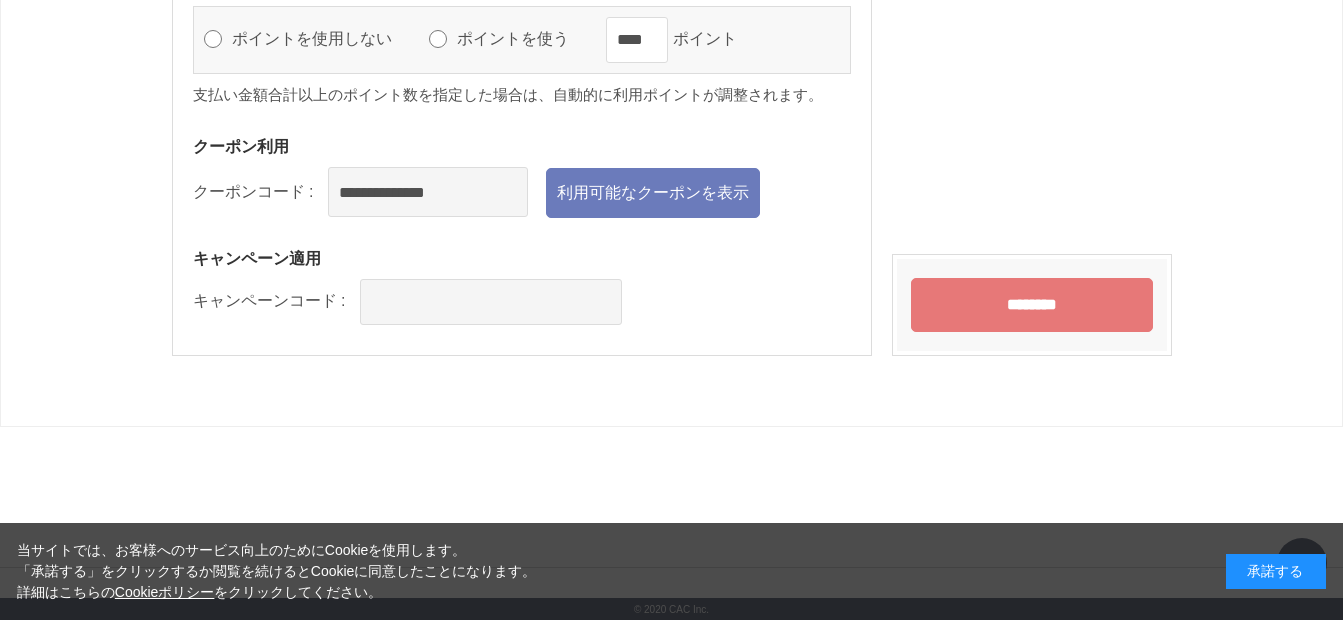 click on "********" at bounding box center [1032, 305] 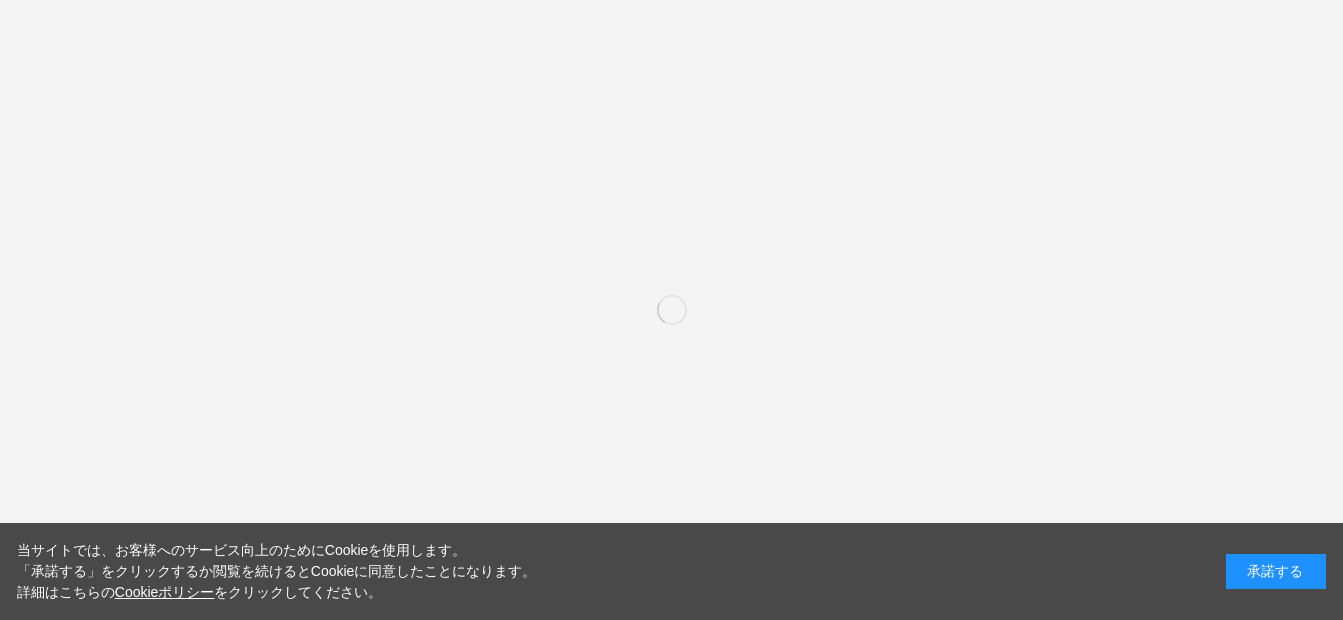scroll, scrollTop: 0, scrollLeft: 0, axis: both 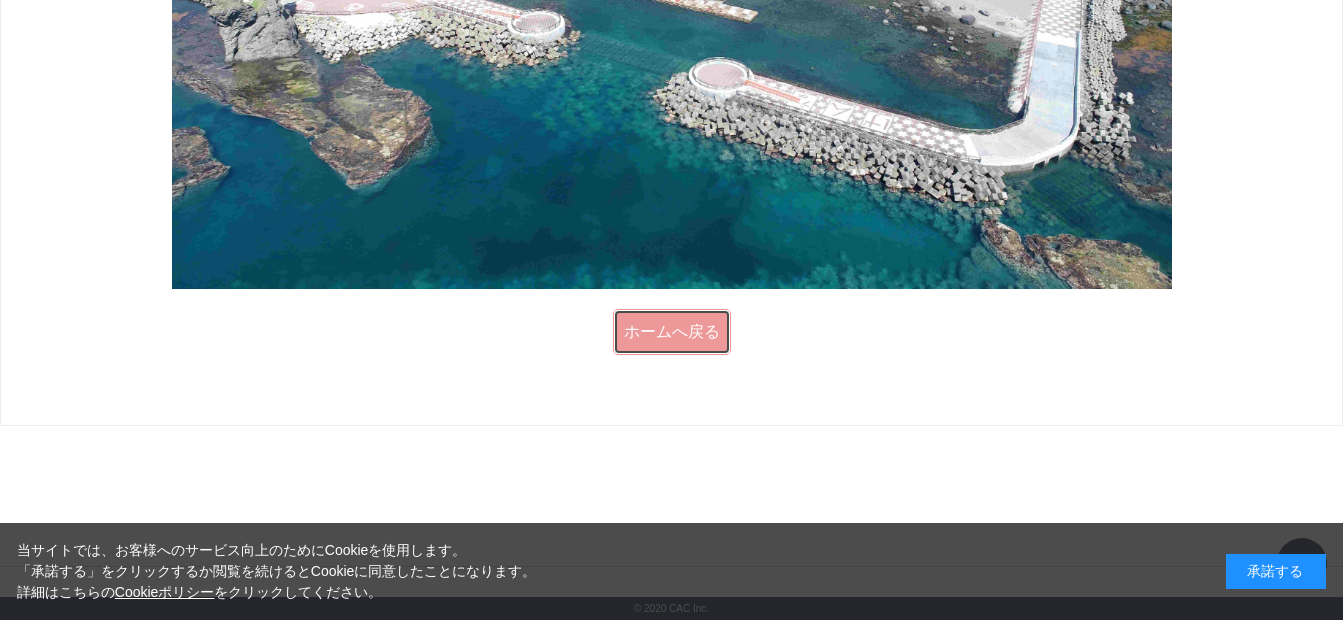 click on "ホームへ戻る" at bounding box center [672, 332] 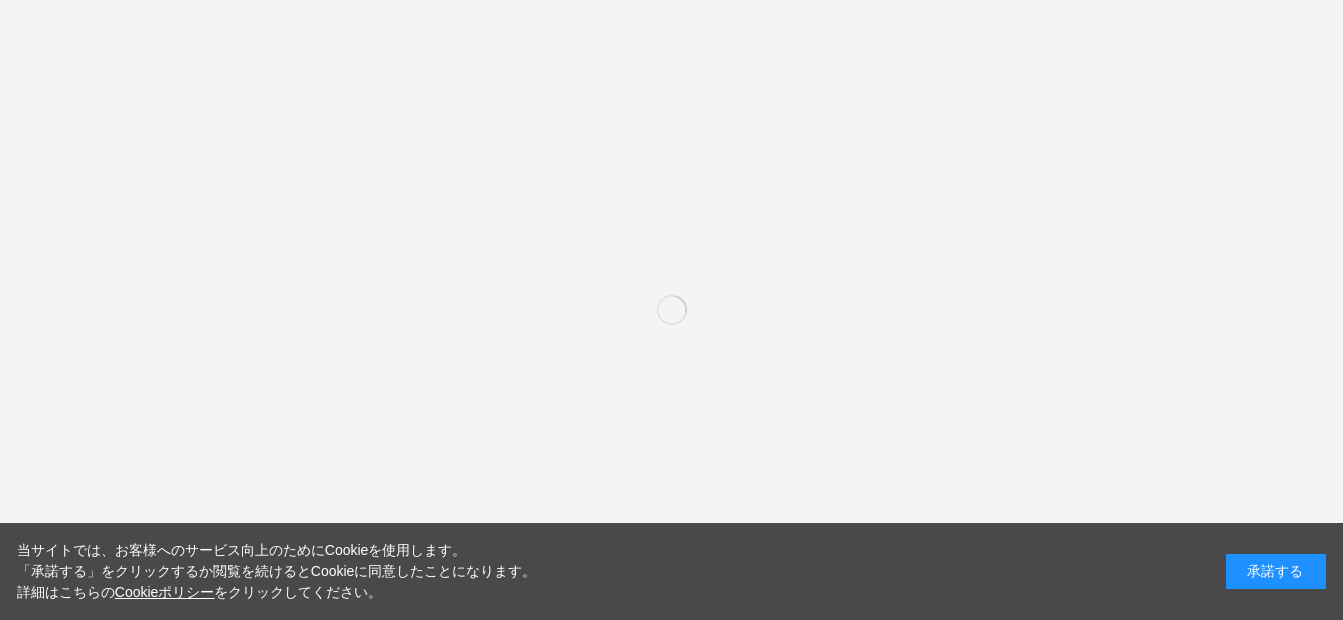scroll, scrollTop: 0, scrollLeft: 0, axis: both 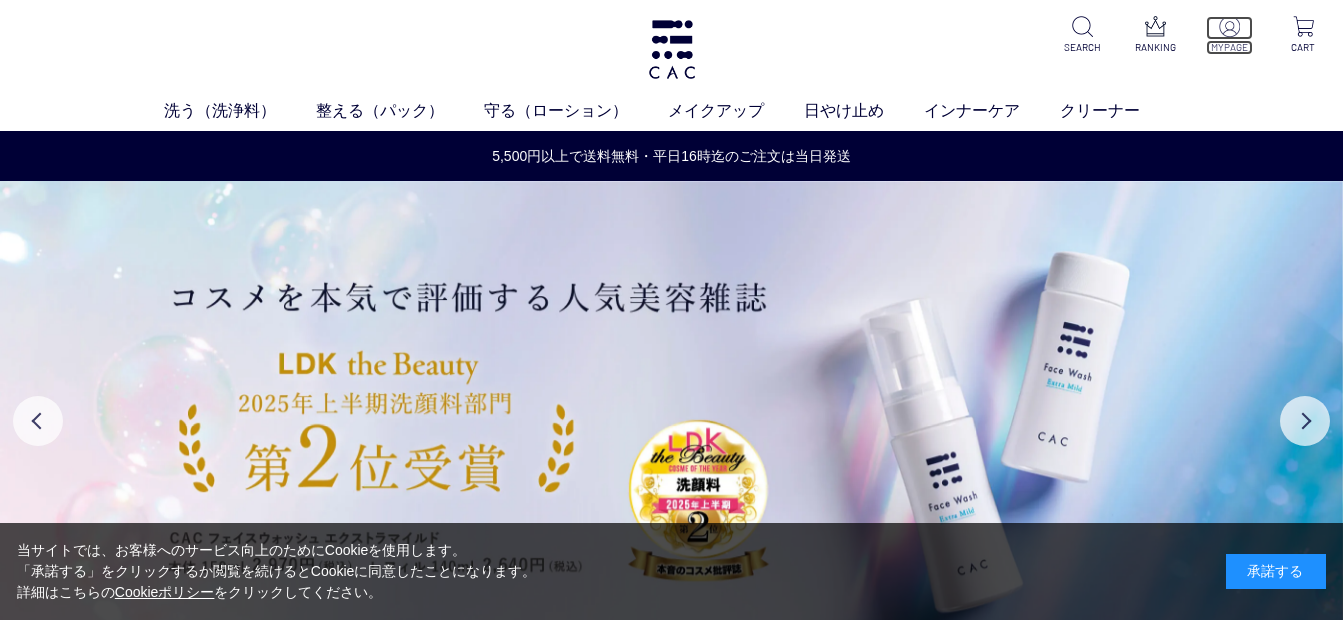 click at bounding box center [1229, 26] 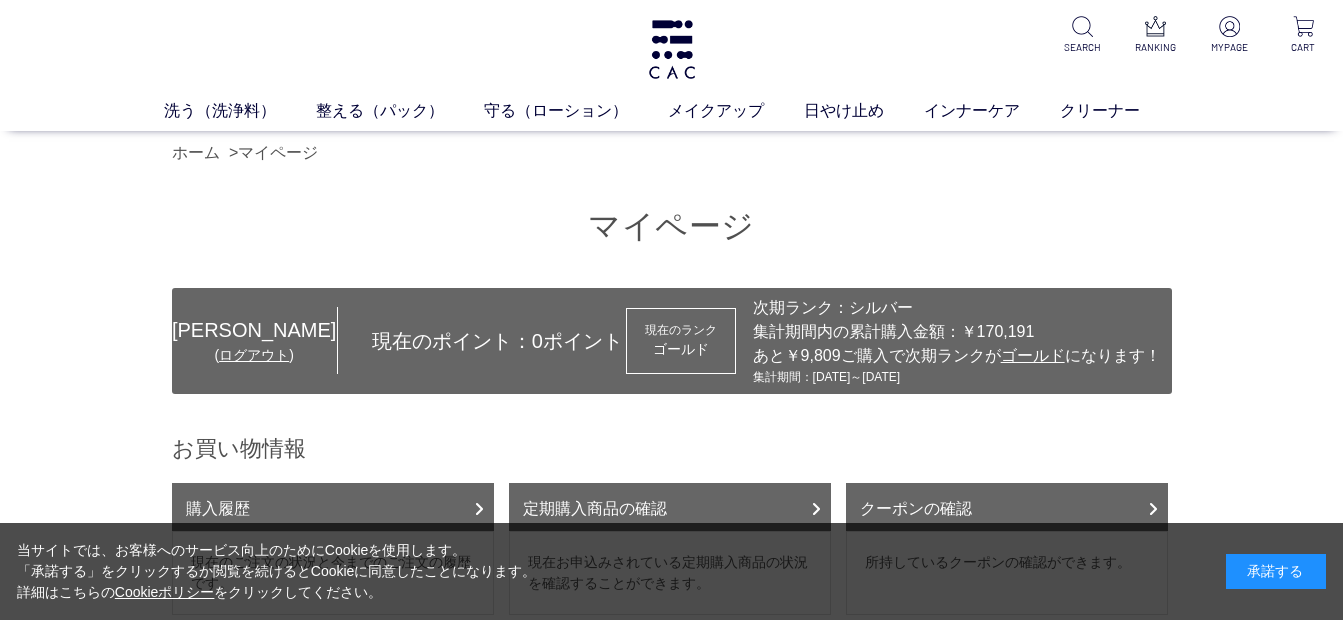 scroll, scrollTop: 0, scrollLeft: 0, axis: both 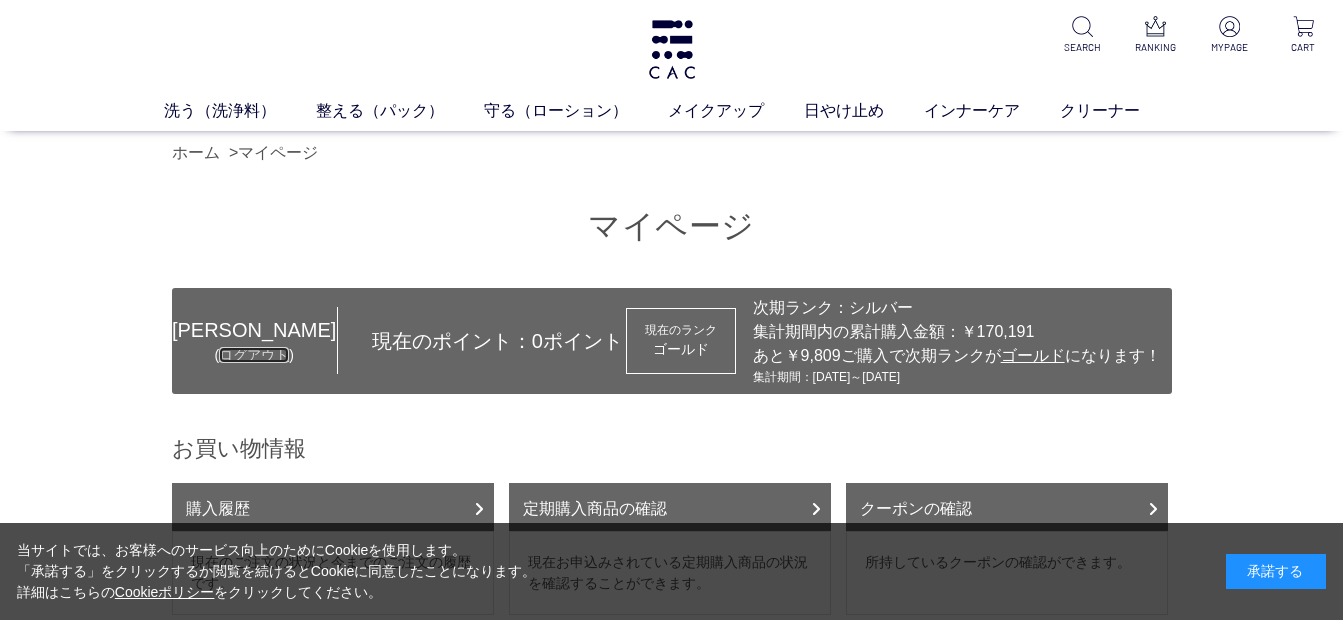 click on "ログアウト" at bounding box center (254, 355) 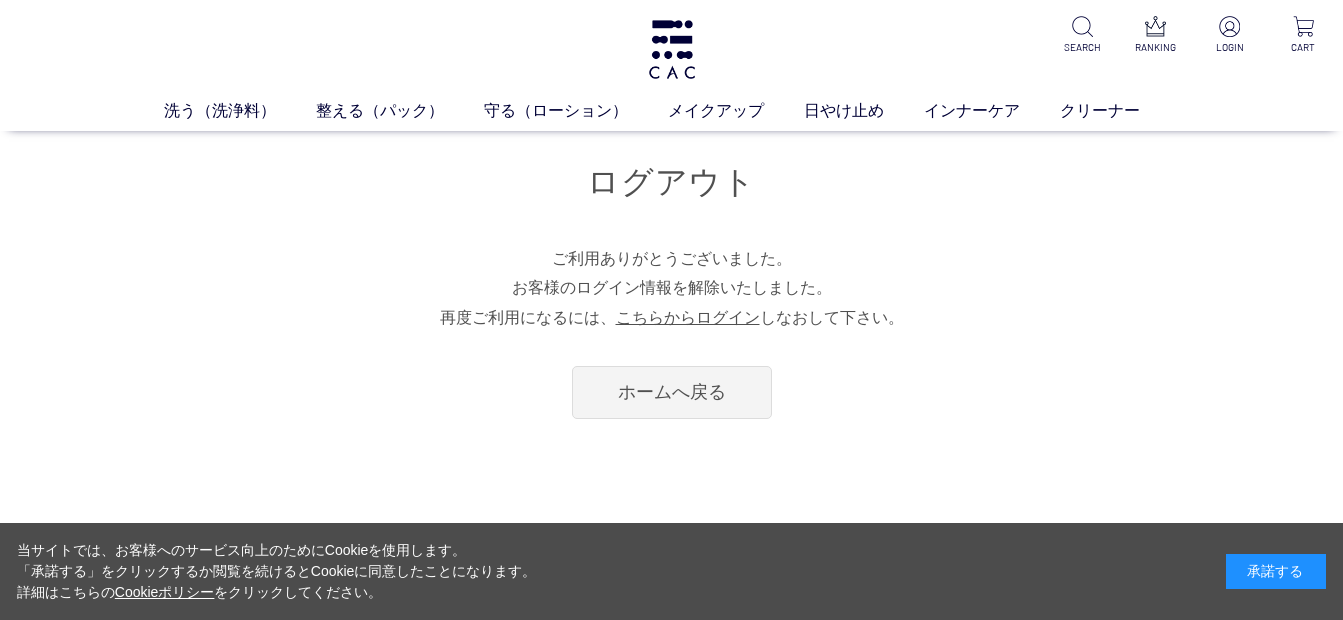 scroll, scrollTop: 0, scrollLeft: 0, axis: both 